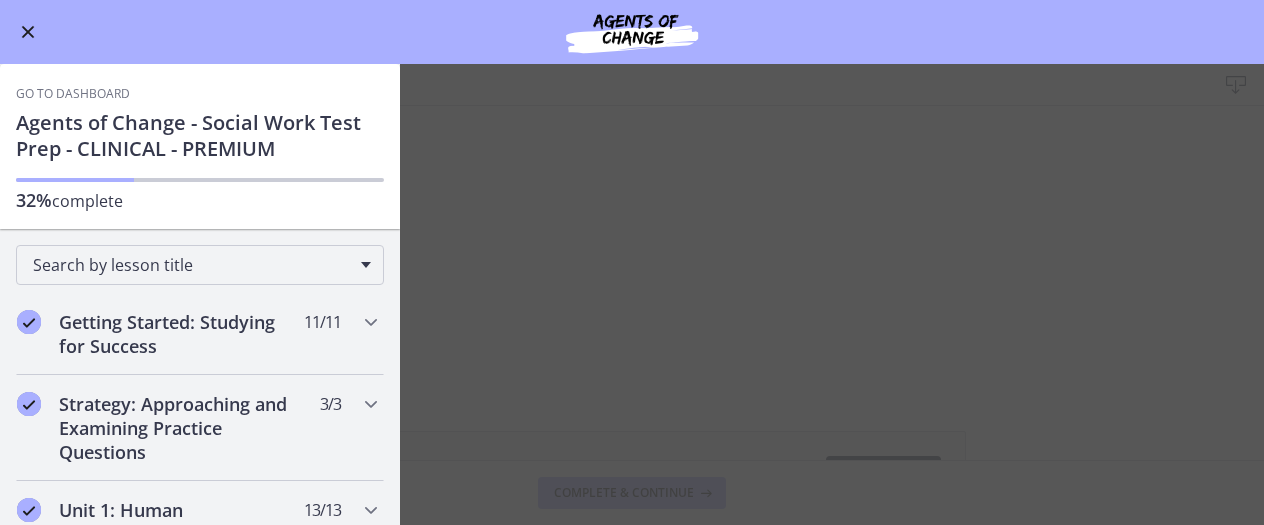 scroll, scrollTop: 0, scrollLeft: 0, axis: both 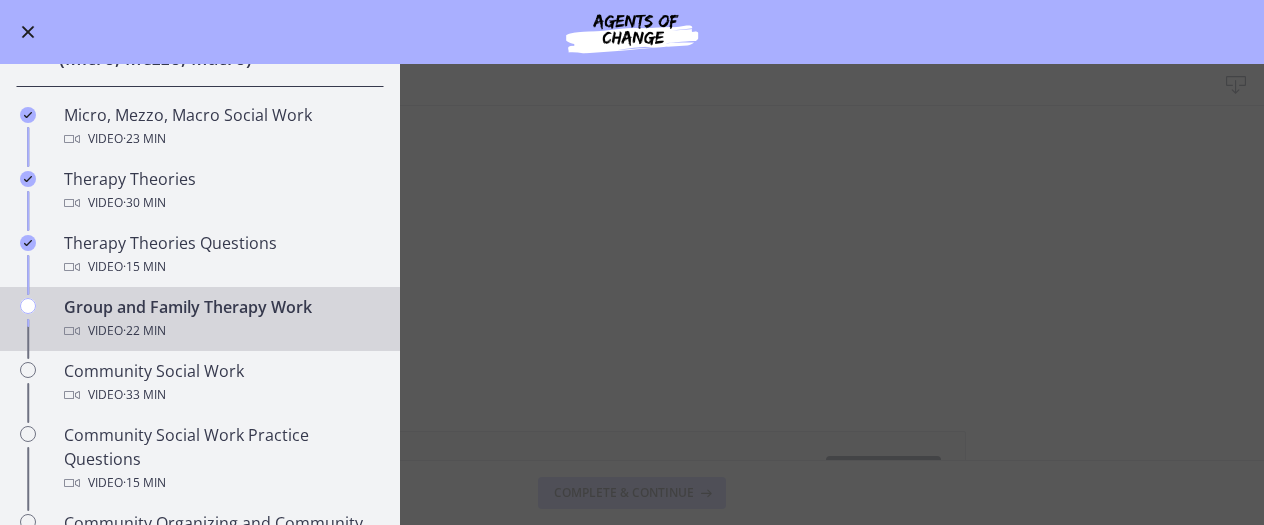 click on "Group and Family Therapy Work
Download
Enable fullscreen
Group and Family Therapy
250 KB
Download
Opens in a new window
Complete & continue" at bounding box center (632, 294) 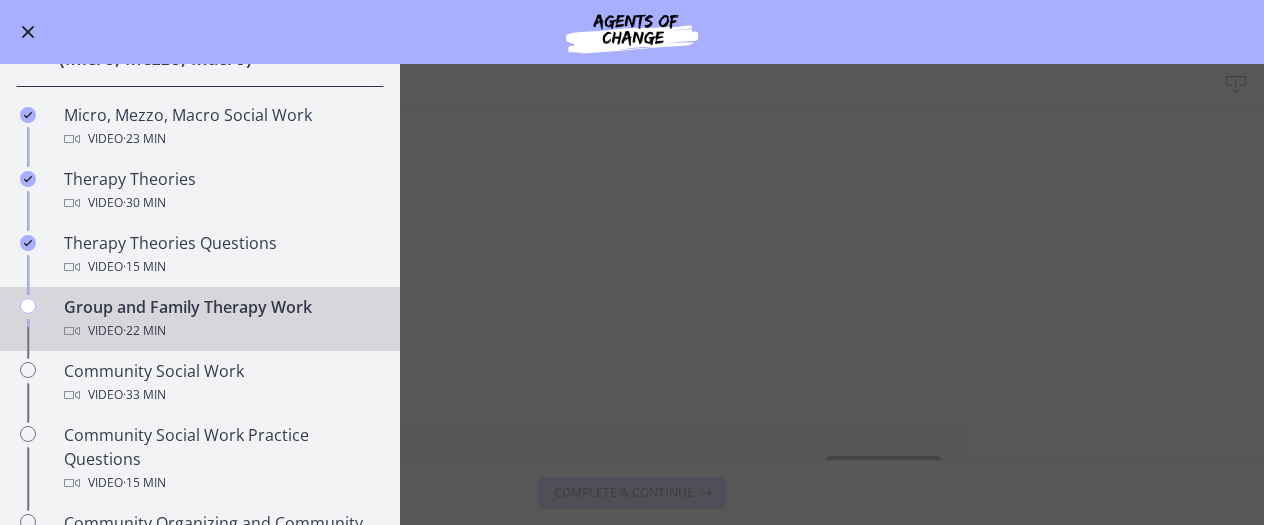 click on "Group and Family Therapy Work
Download
Enable fullscreen
Group and Family Therapy
250 KB
Download
Opens in a new window
Complete & continue" at bounding box center (632, 294) 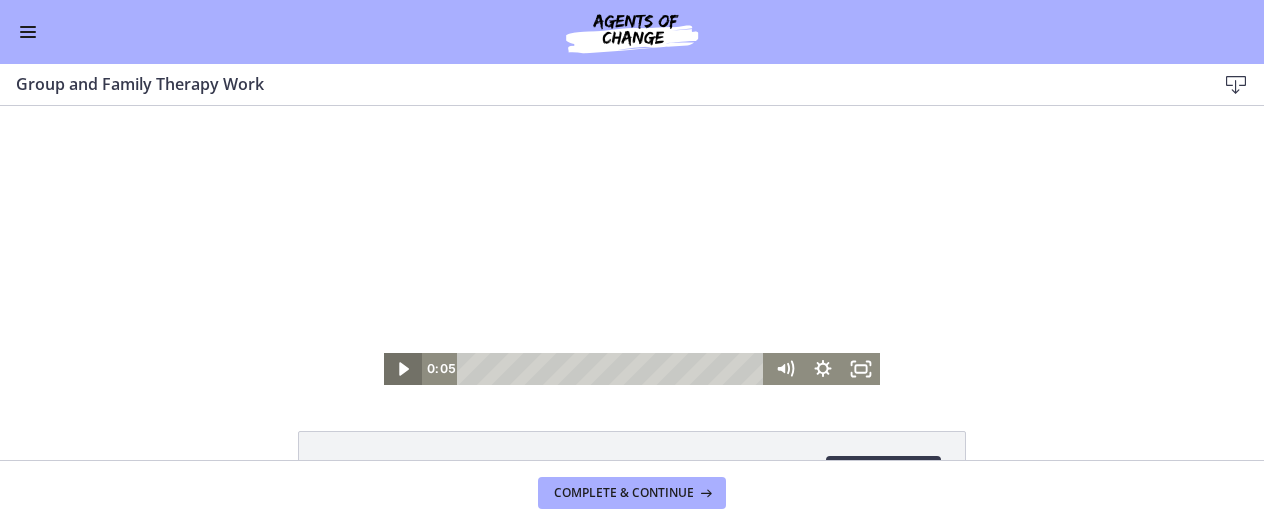 click 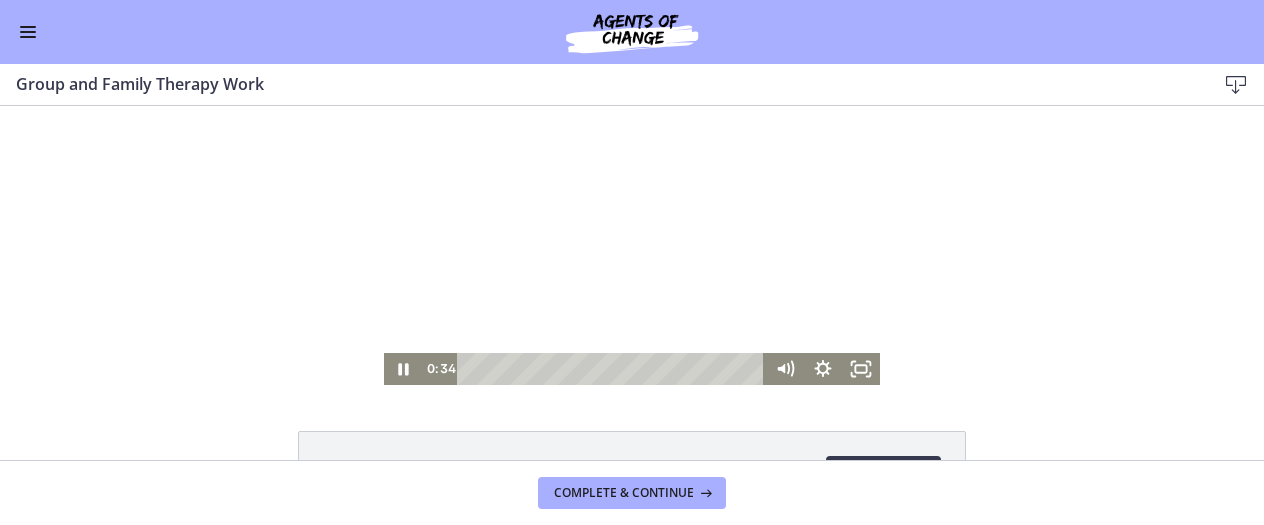 click at bounding box center [632, 245] 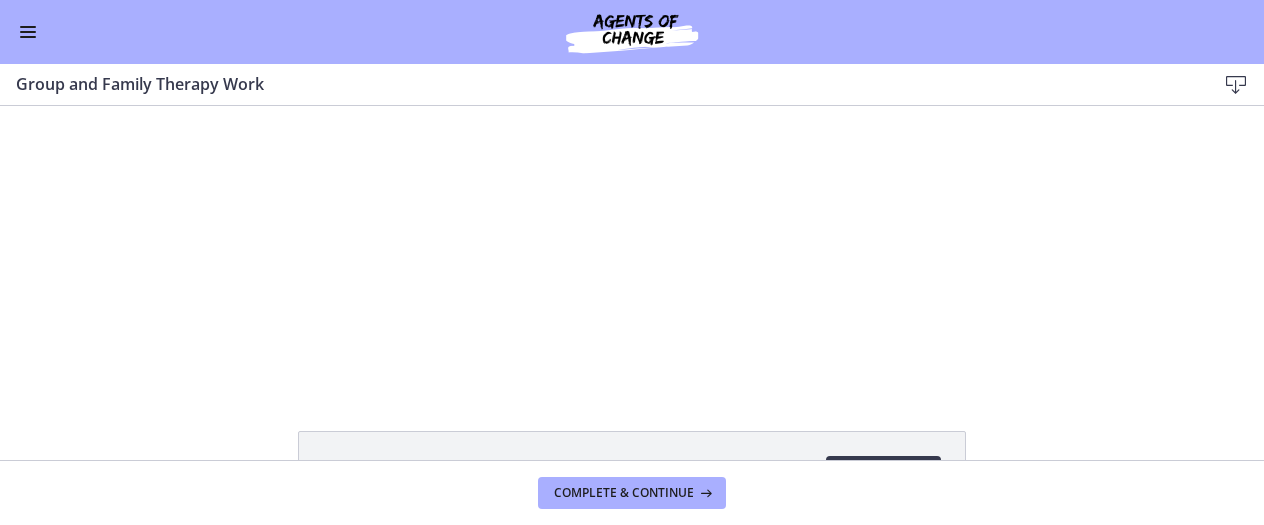 click at bounding box center (632, 245) 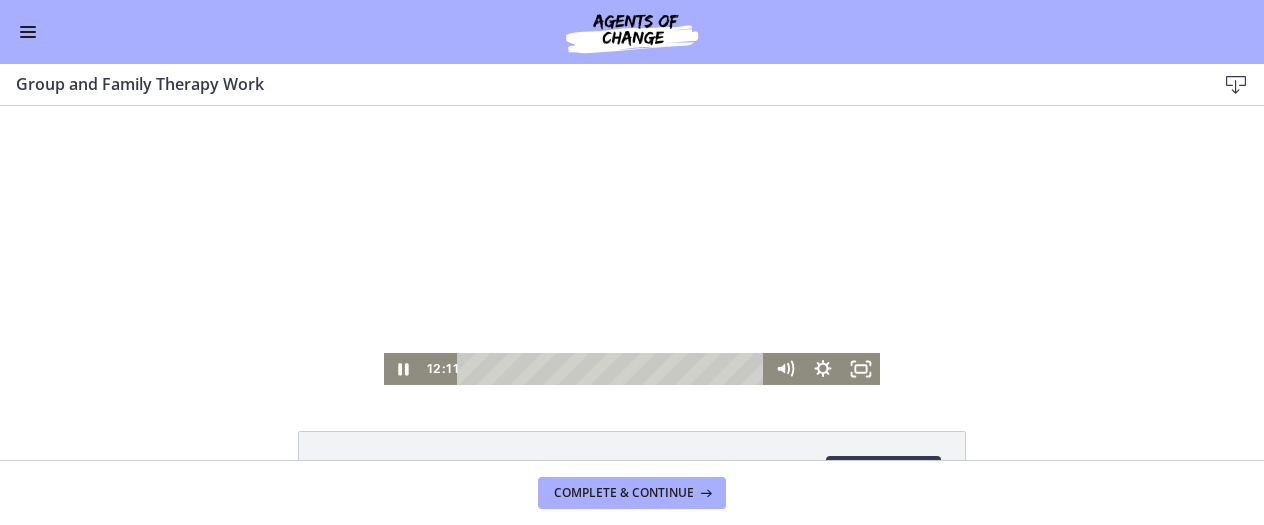click at bounding box center [632, 245] 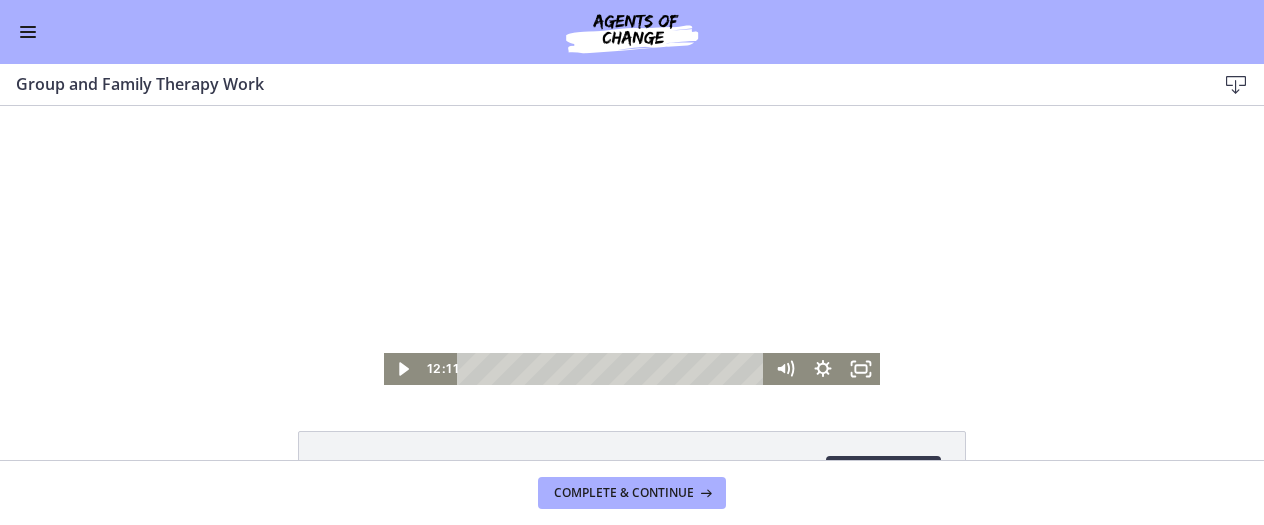 click at bounding box center [632, 245] 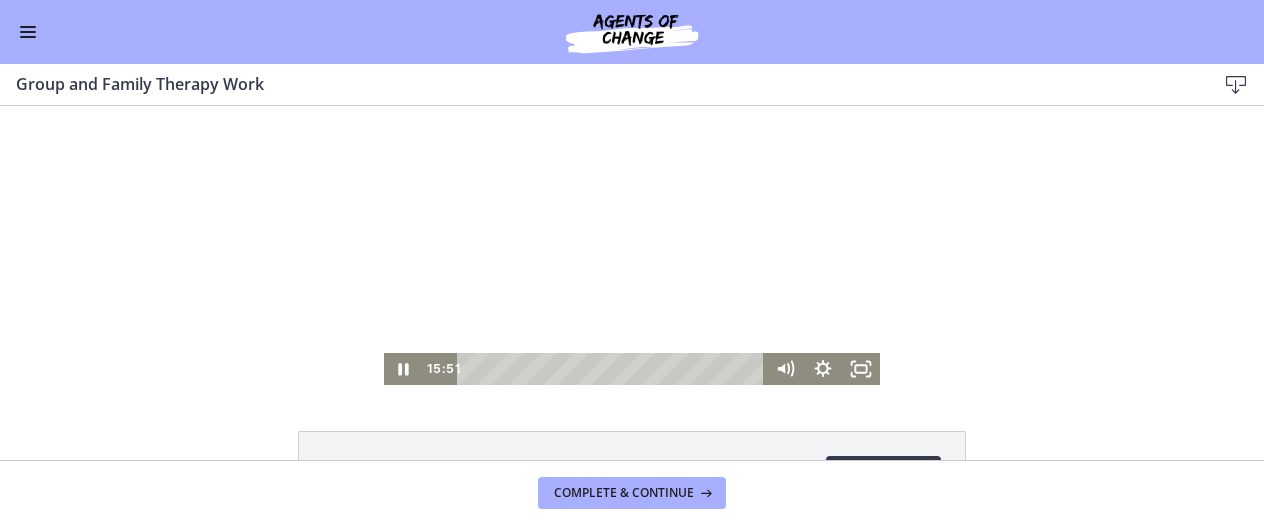 click at bounding box center (632, 245) 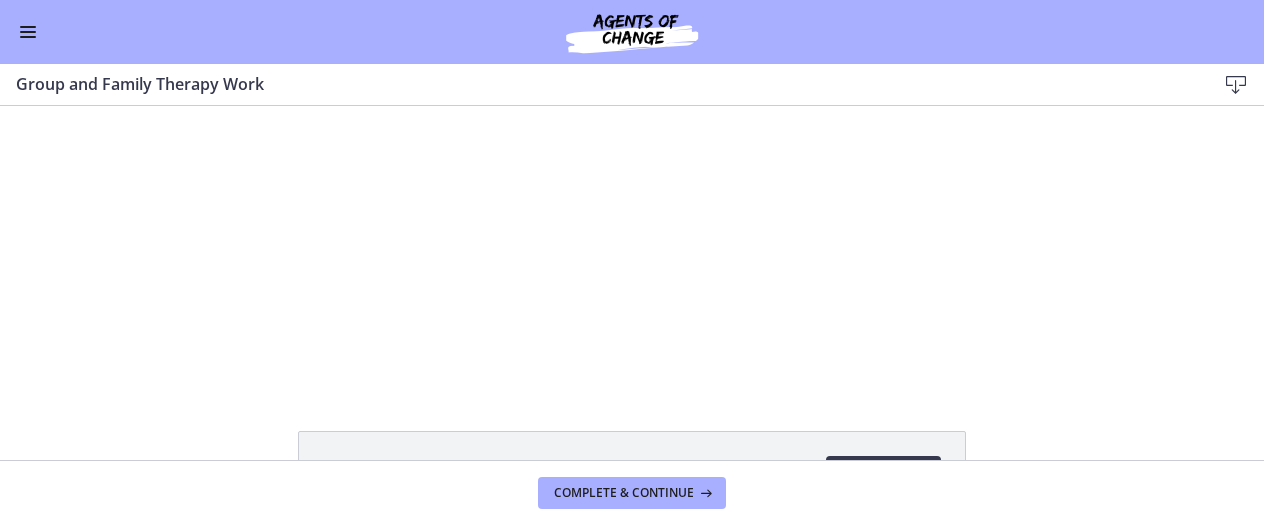 click at bounding box center (632, 245) 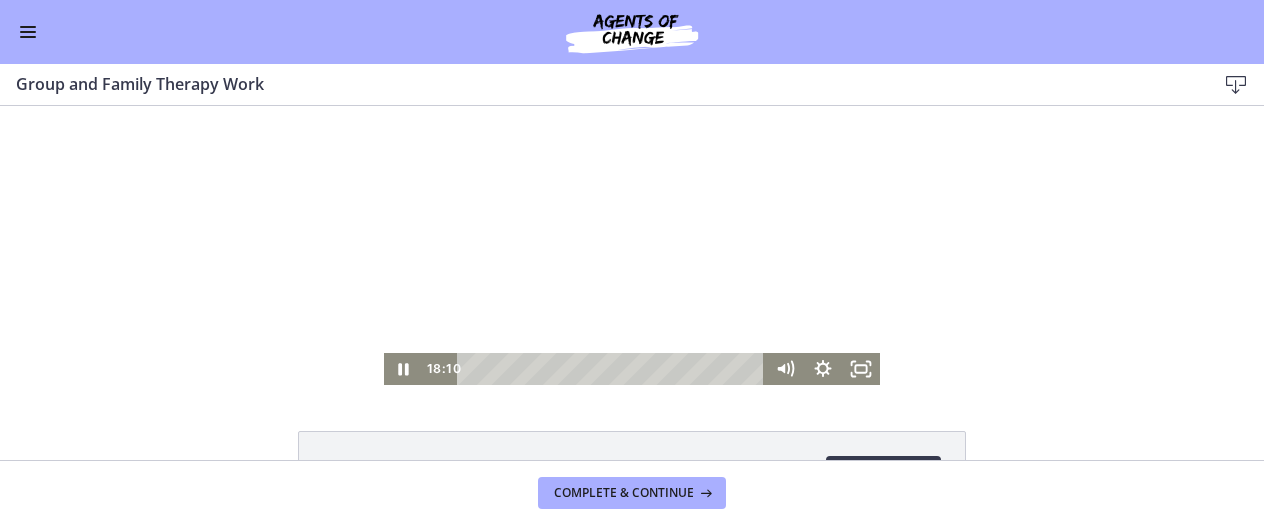 click at bounding box center (632, 245) 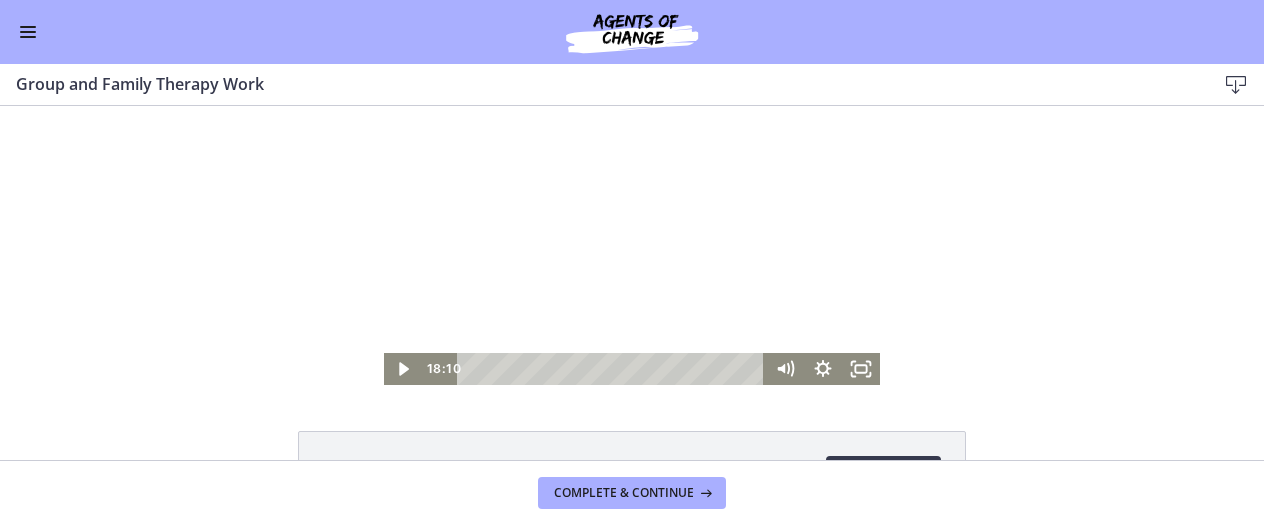 click at bounding box center (632, 245) 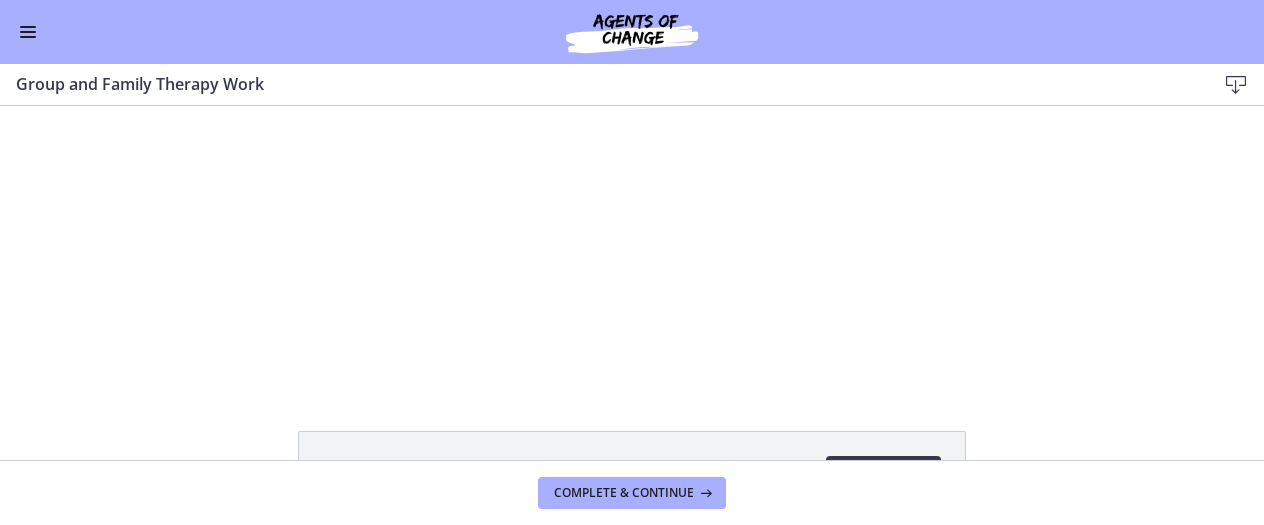 click at bounding box center [632, 245] 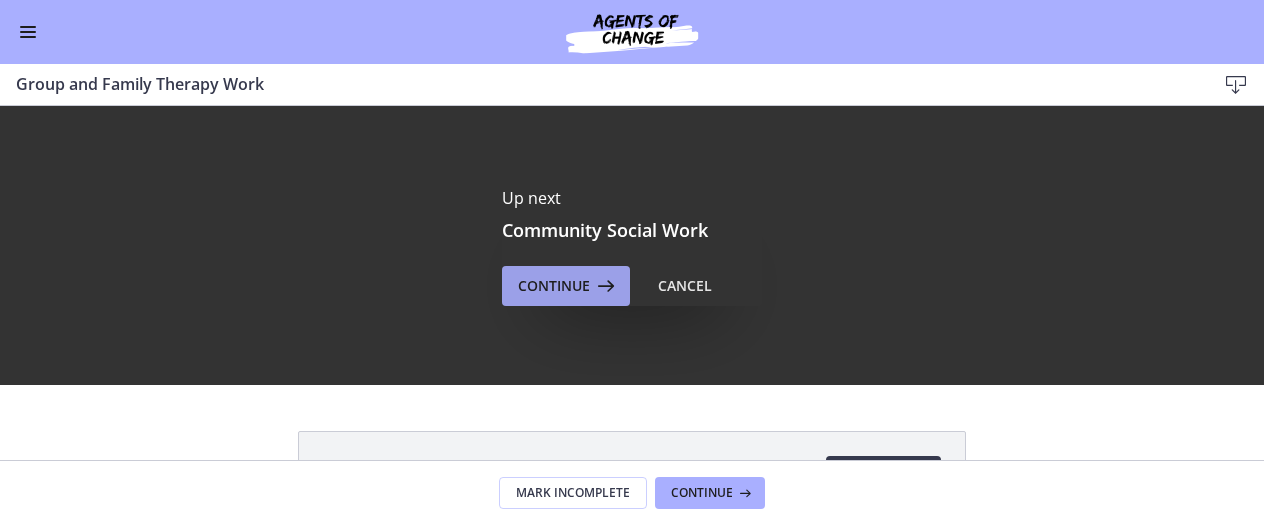 click on "Continue" at bounding box center (554, 286) 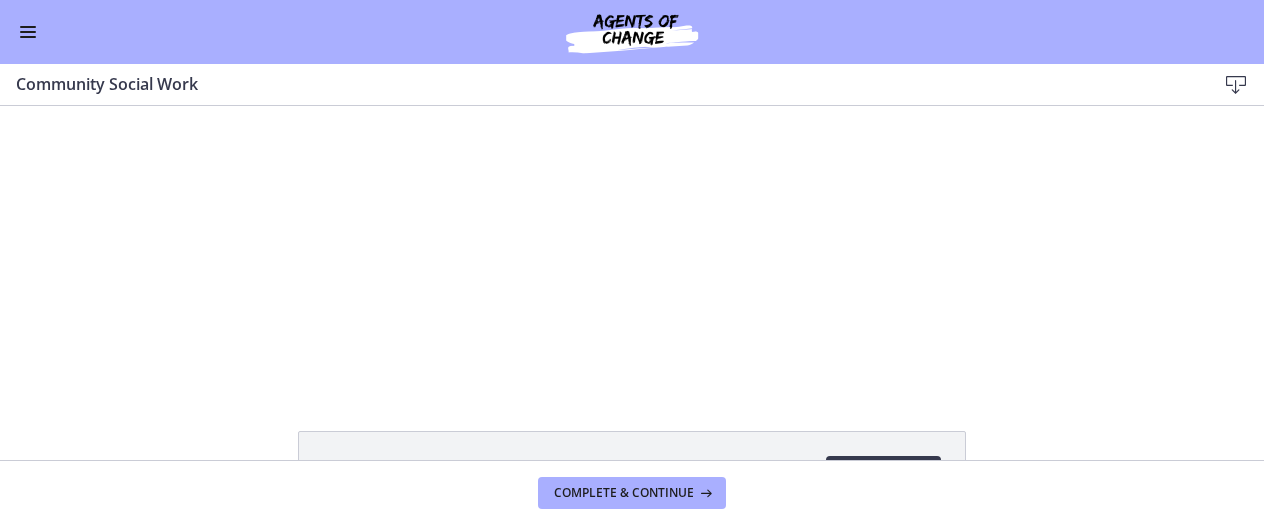 scroll, scrollTop: 0, scrollLeft: 0, axis: both 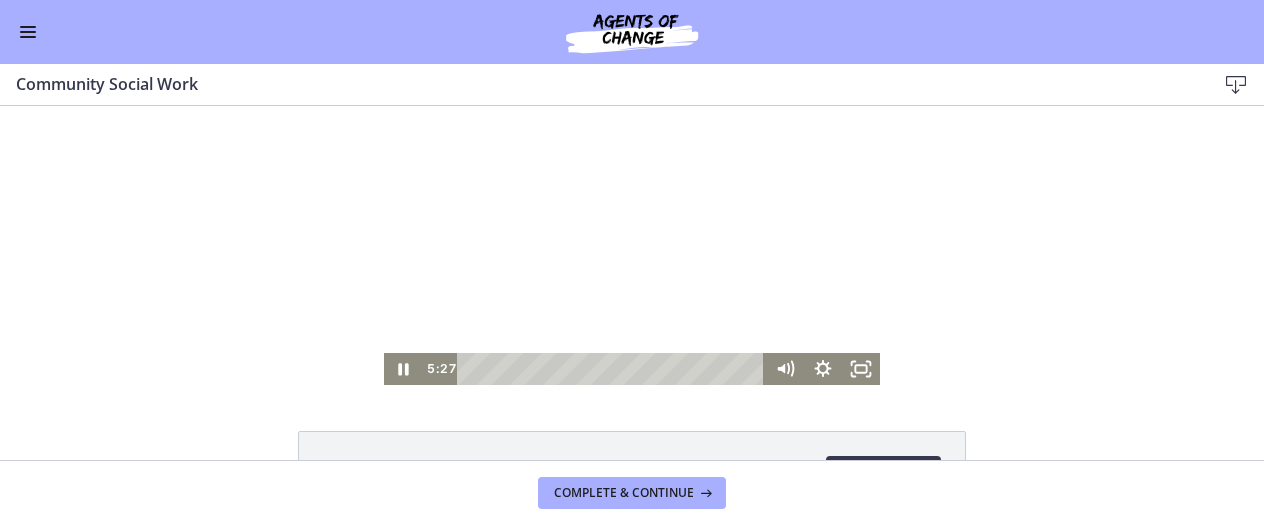 click at bounding box center (632, 245) 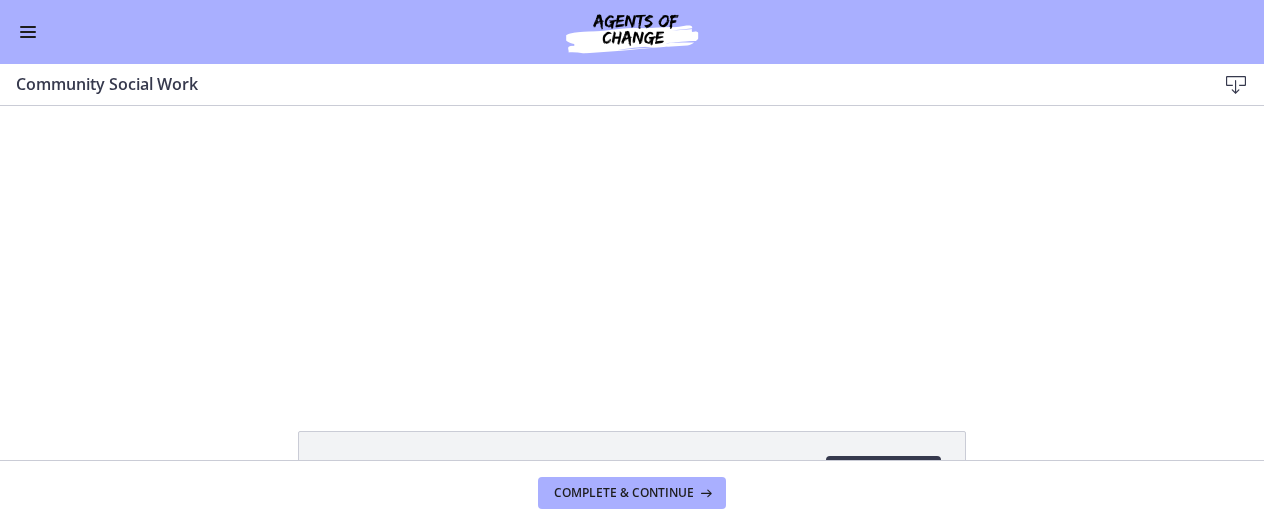 click at bounding box center (632, 245) 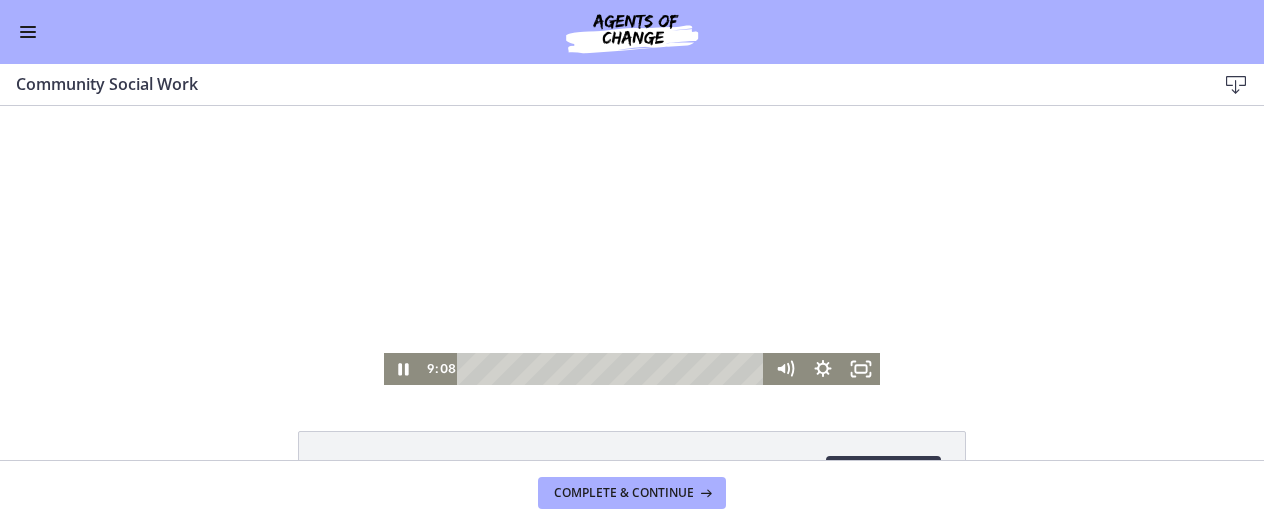 click at bounding box center (632, 245) 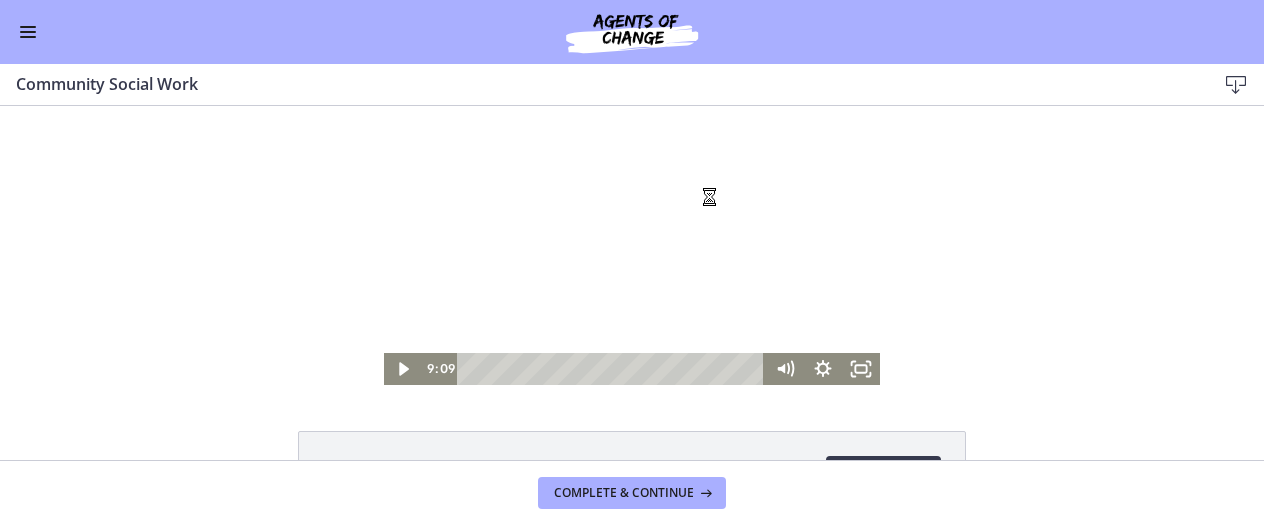 click at bounding box center (632, 245) 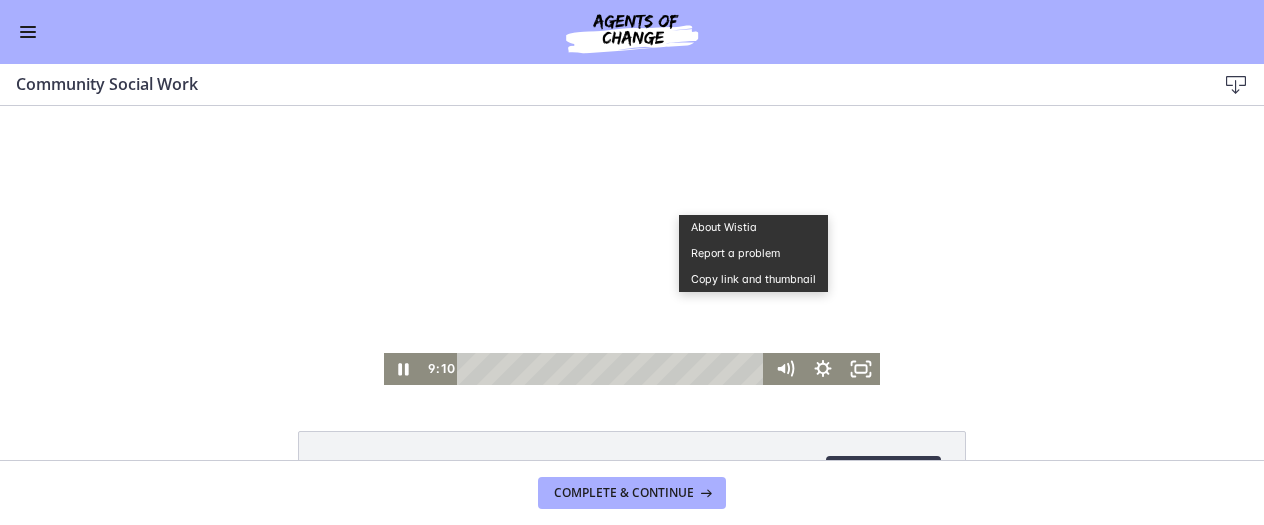click at bounding box center (632, 245) 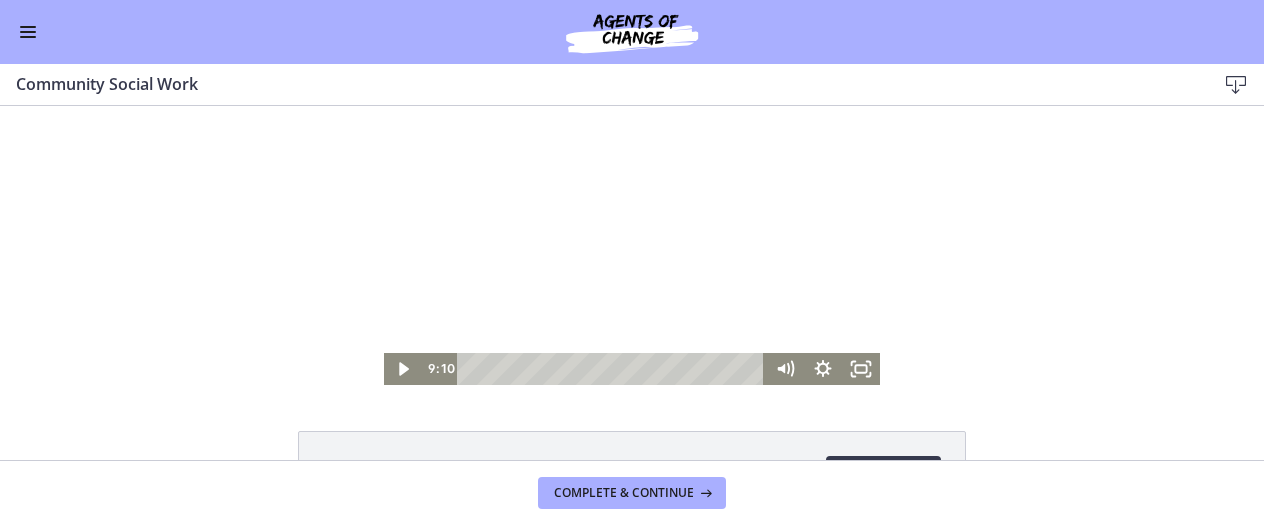 click at bounding box center (632, 245) 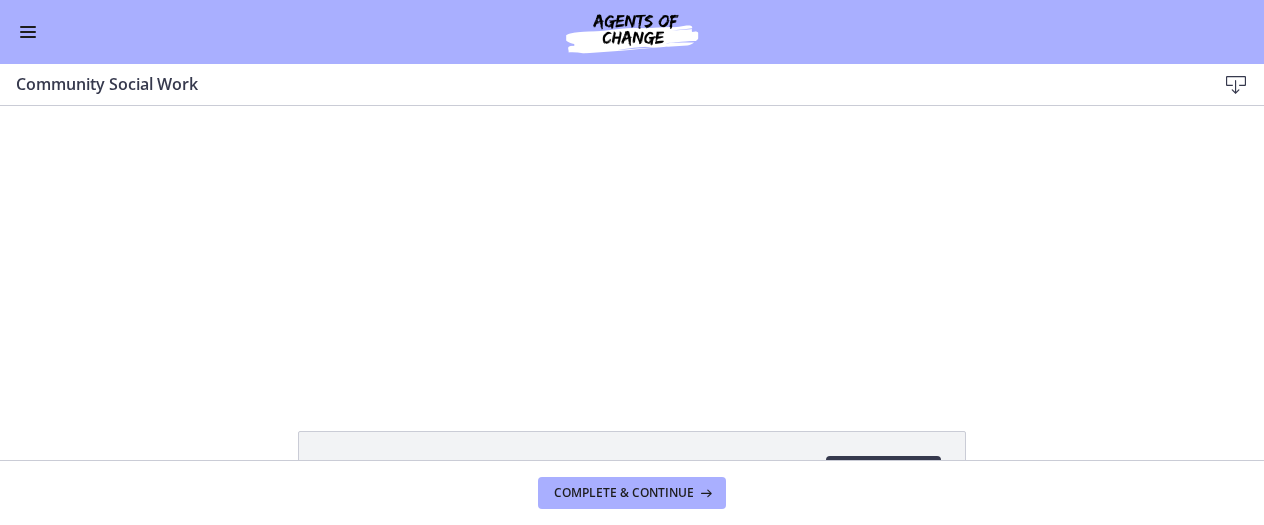 click on "Click for sound
@keyframes VOLUME_SMALL_WAVE_FLASH {
0% { opacity: 0; }
33% { opacity: 1; }
66% { opacity: 1; }
100% { opacity: 0; }
}
@keyframes VOLUME_LARGE_WAVE_FLASH {
0% { opacity: 0; }
33% { opacity: 1; }
66% { opacity: 1; }
100% { opacity: 0; }
}
.volume__small-wave {
animation: VOLUME_SMALL_WAVE_FLASH 2s infinite;
opacity: 0;
}
.volume__large-wave {
animation: VOLUME_LARGE_WAVE_FLASH 2s infinite .3s;
opacity: 0;
}
[TIME] [TIME]" at bounding box center (632, 245) 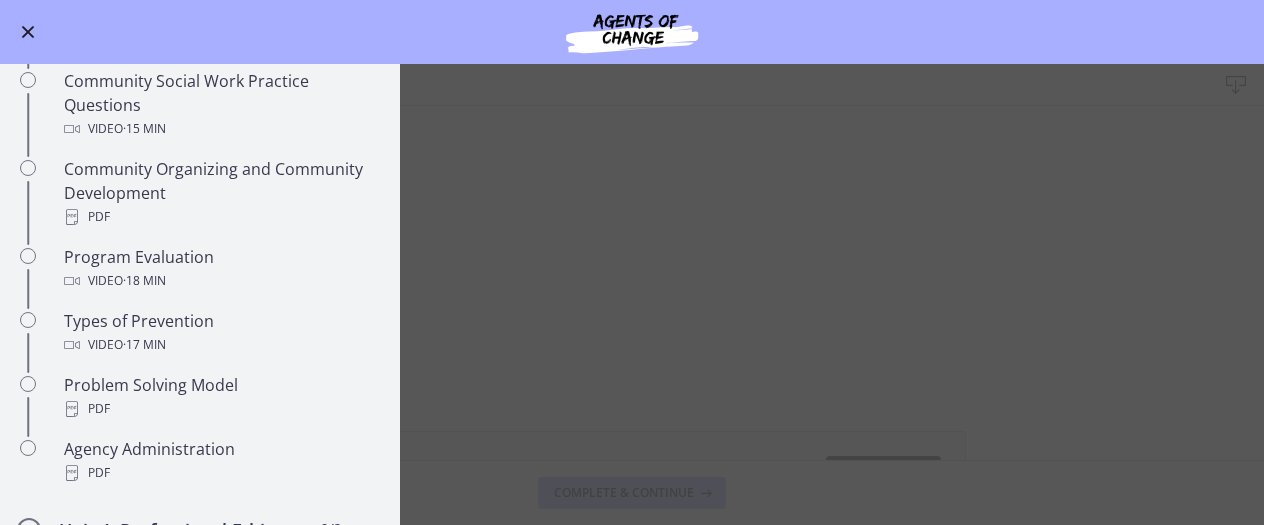 scroll, scrollTop: 1095, scrollLeft: 0, axis: vertical 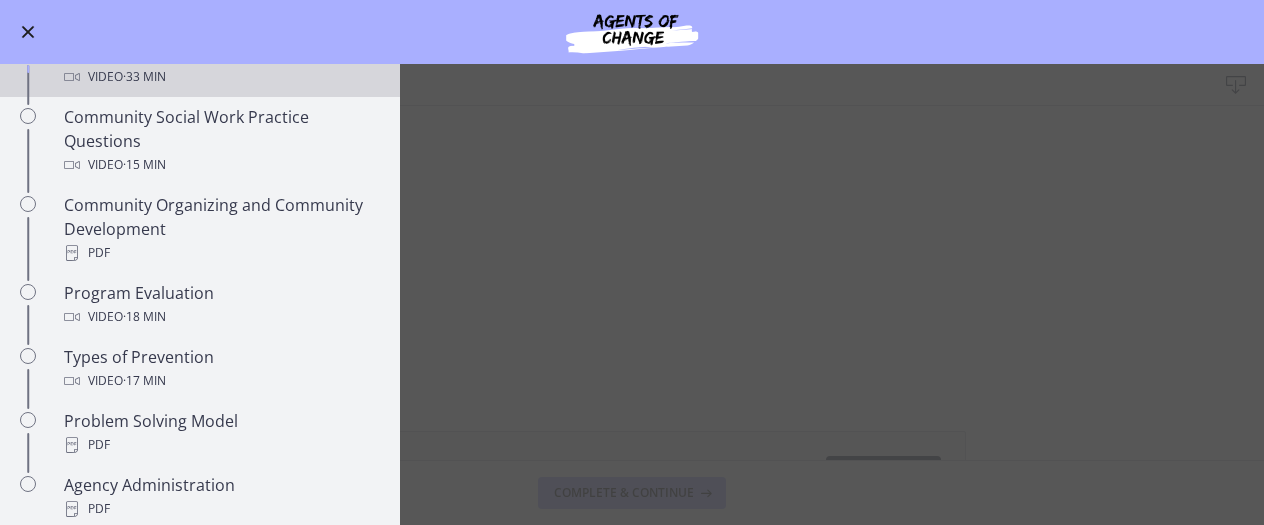 click at bounding box center [28, 32] 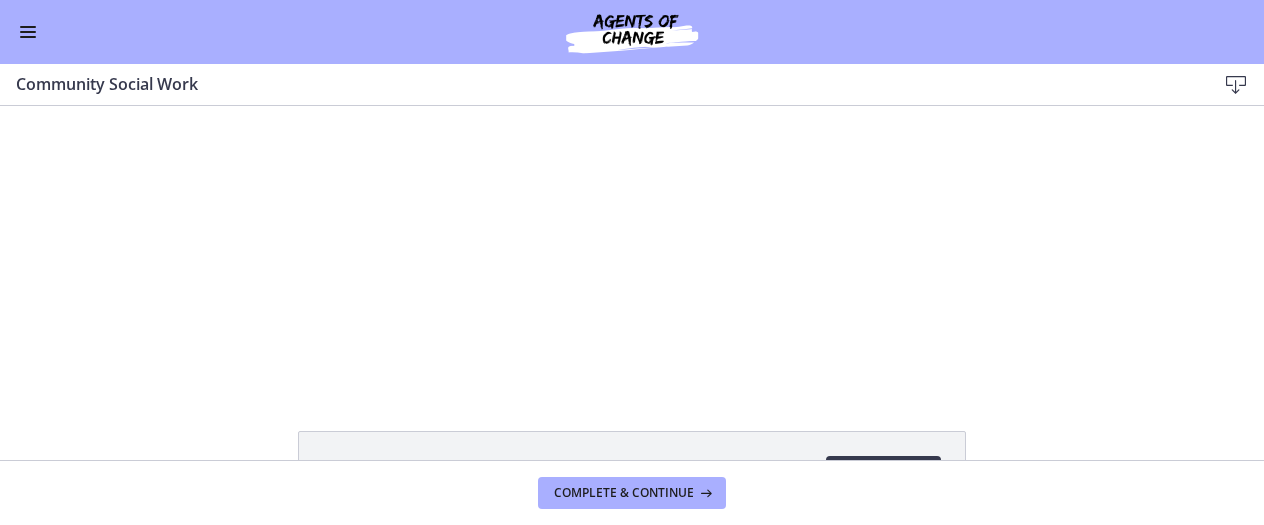 click at bounding box center [28, 32] 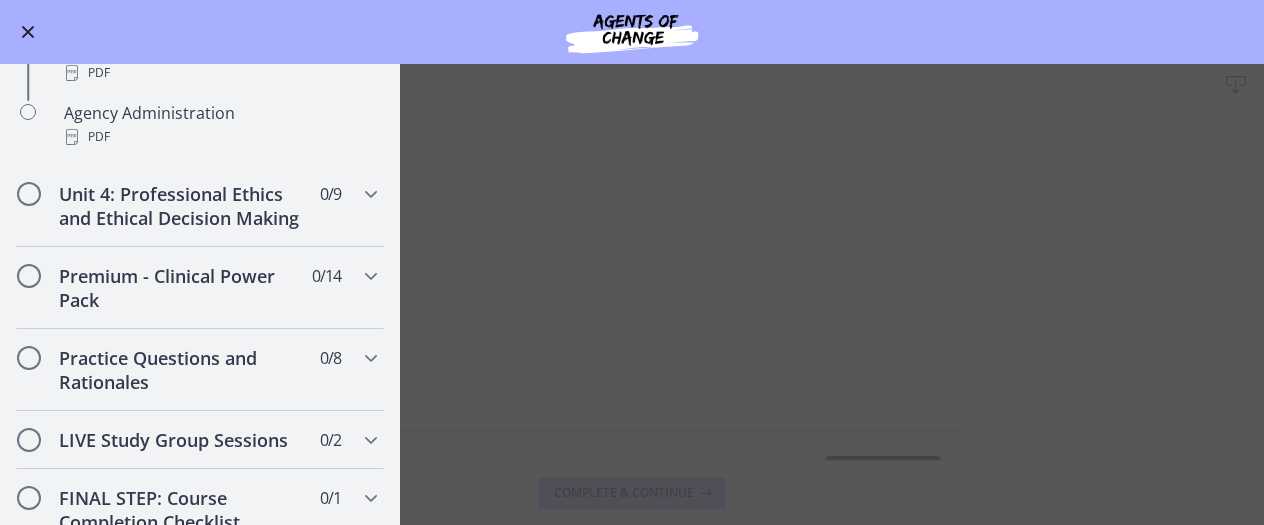scroll, scrollTop: 1420, scrollLeft: 0, axis: vertical 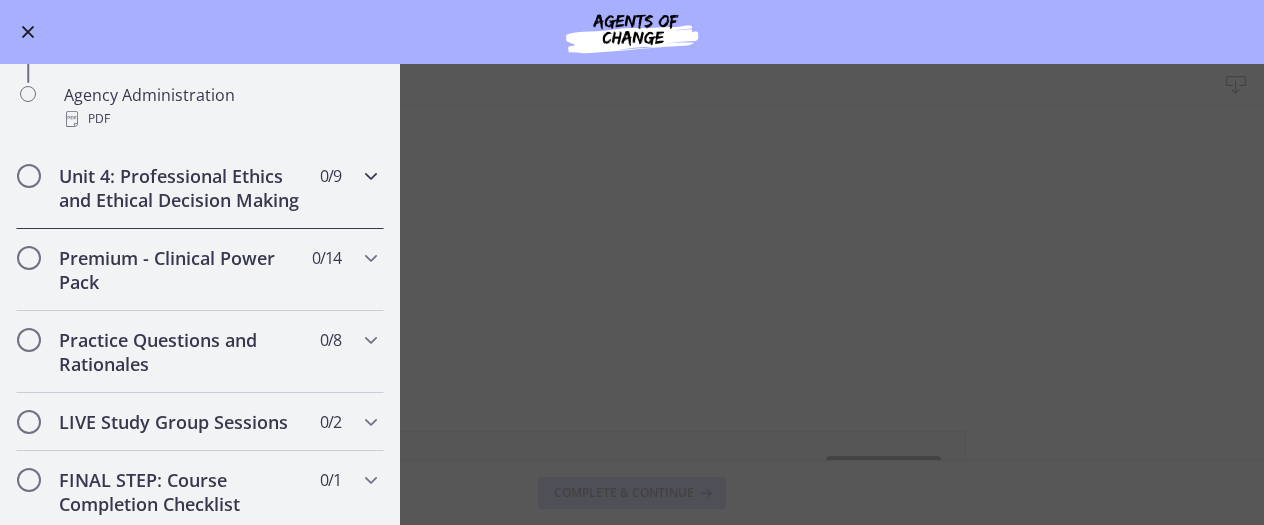 click at bounding box center (371, 176) 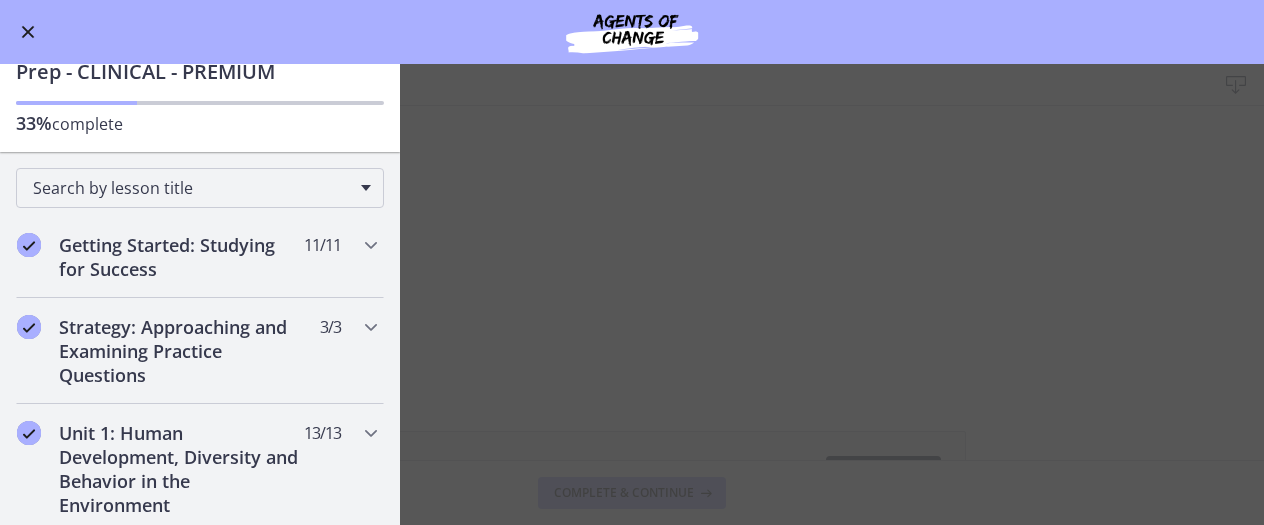 scroll, scrollTop: 0, scrollLeft: 0, axis: both 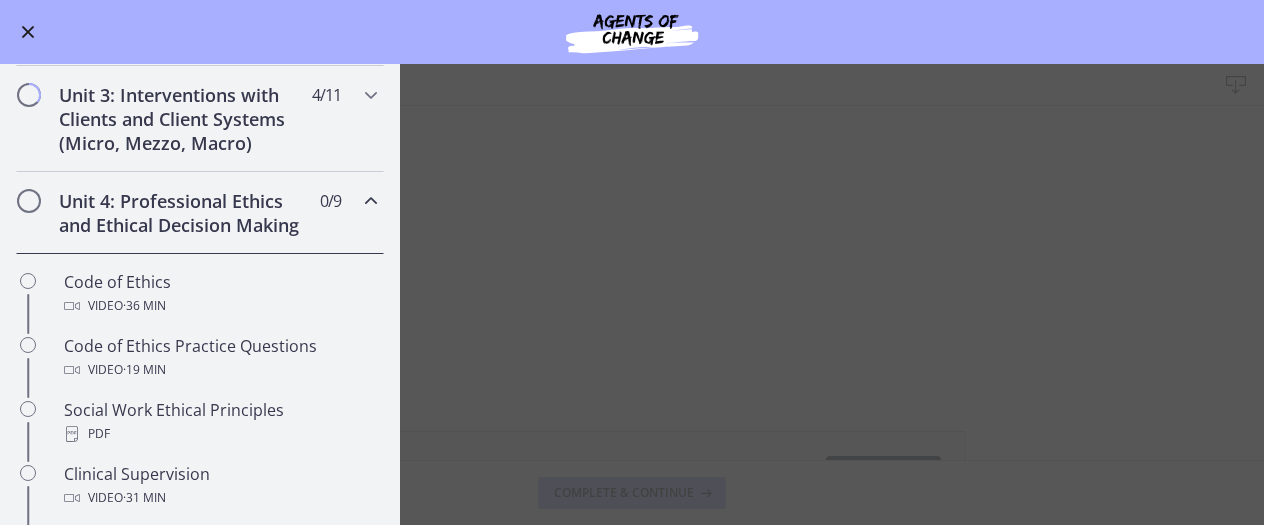 click at bounding box center (371, 201) 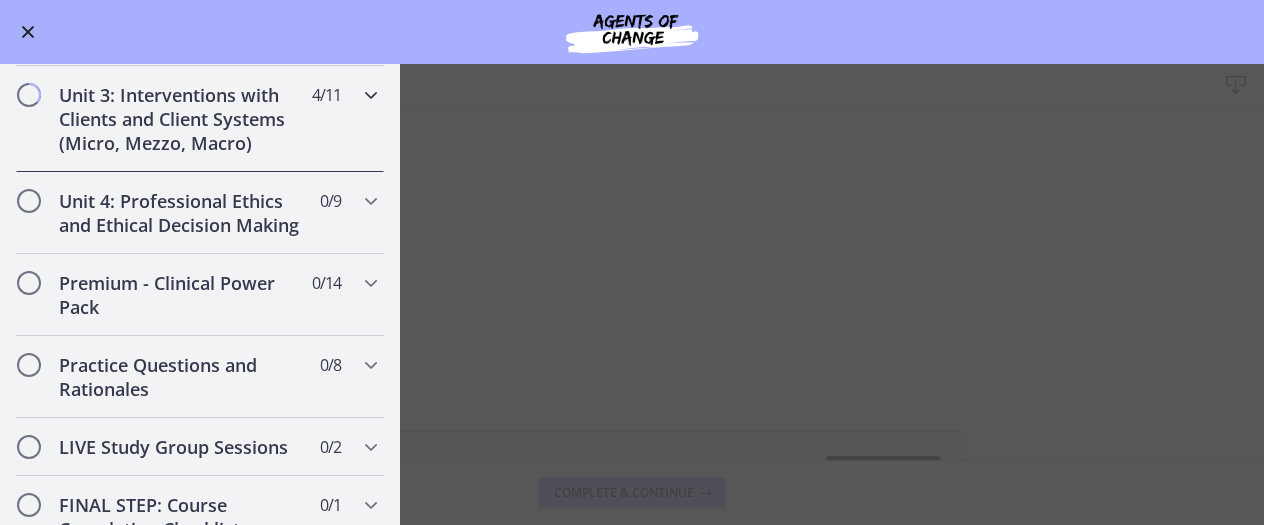 click at bounding box center [371, 95] 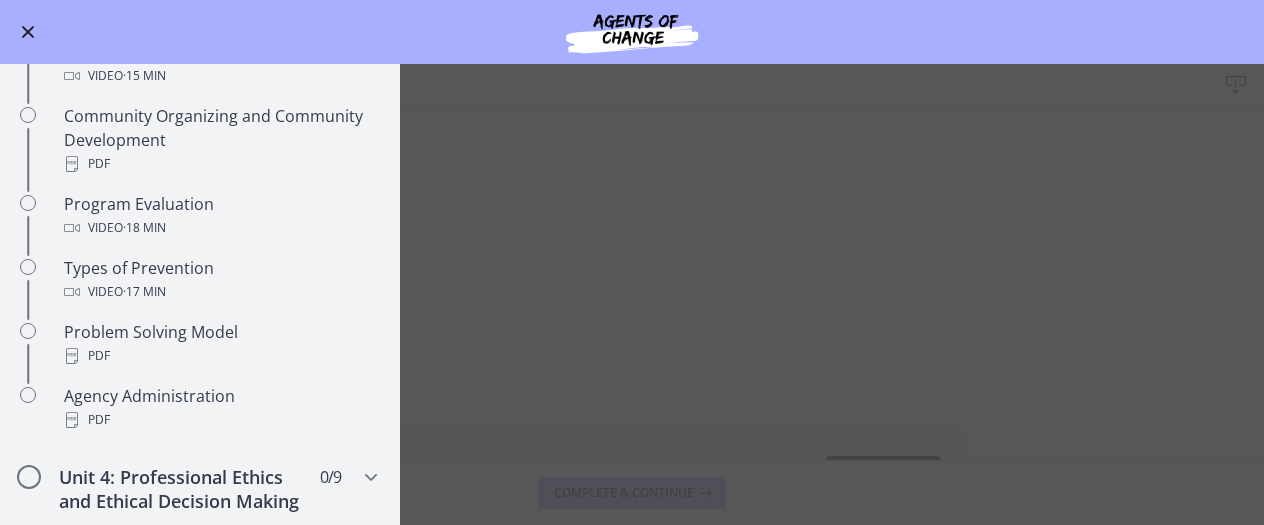 scroll, scrollTop: 1123, scrollLeft: 0, axis: vertical 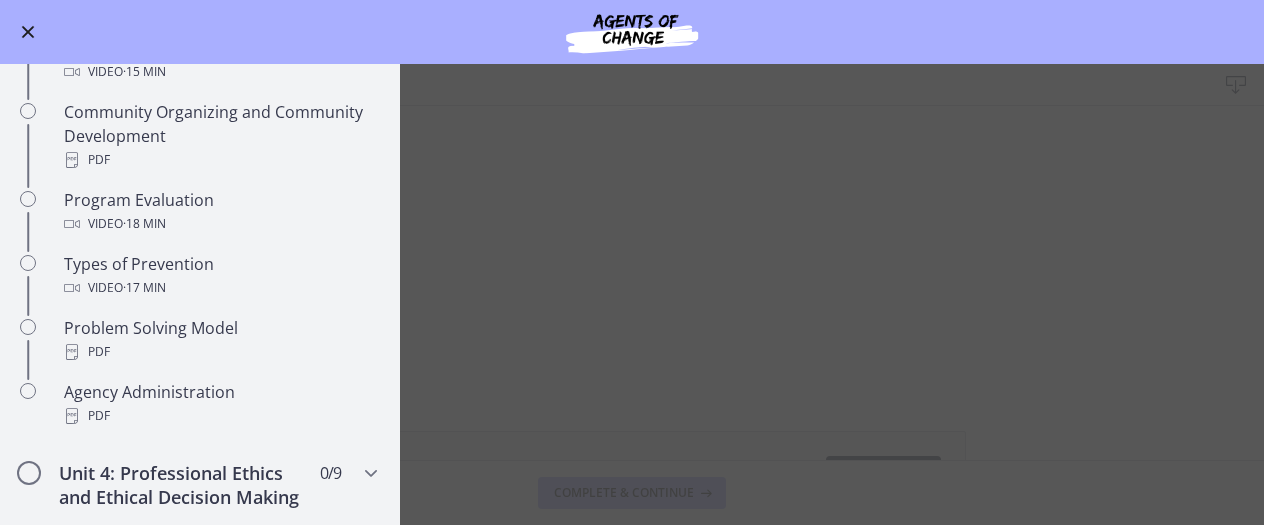 click on "Community Social Work
Download
Enable fullscreen
Community Social Work Slides
104 KB
Download
Opens in a new window
Complete & continue" at bounding box center (632, 294) 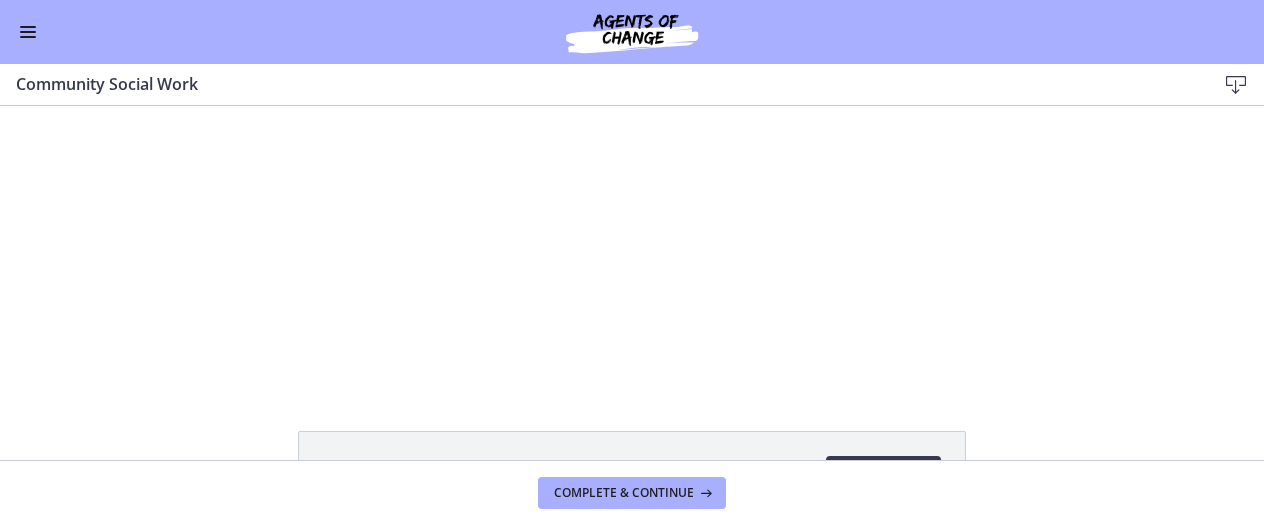 type 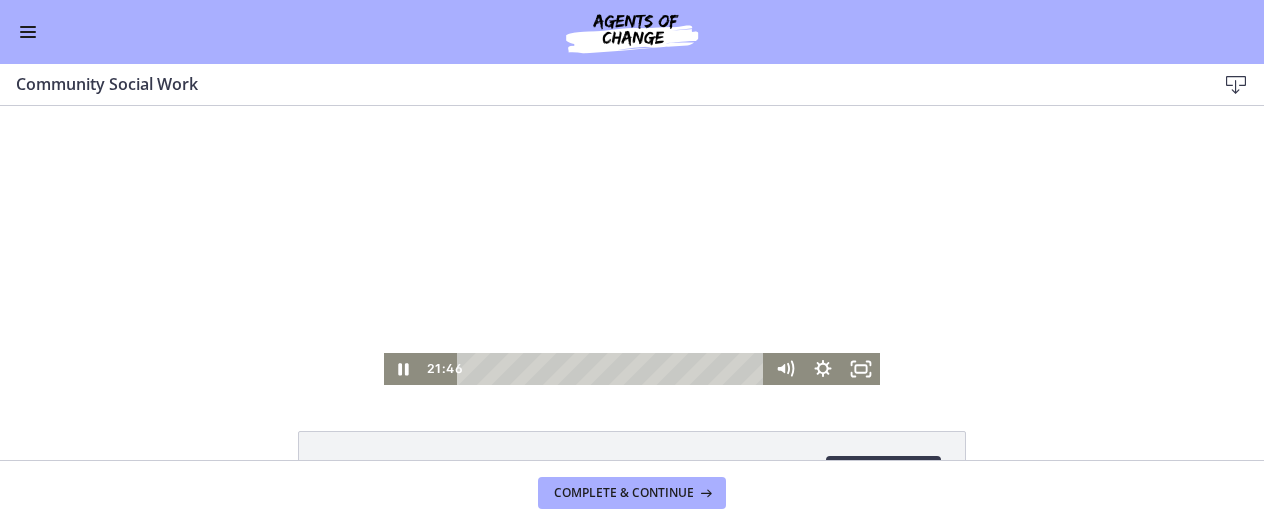 type 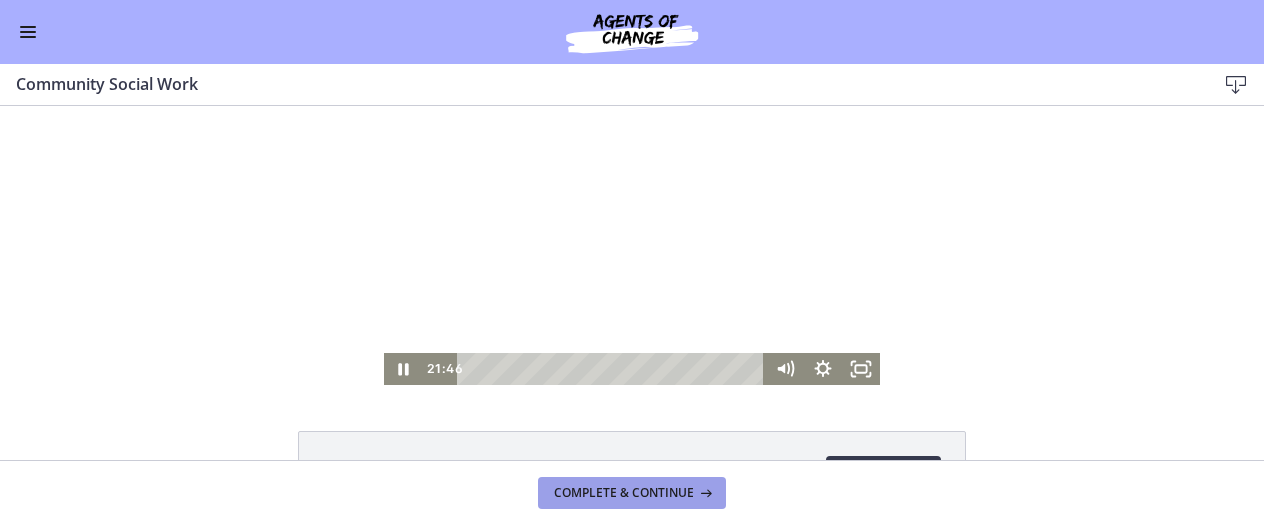 type 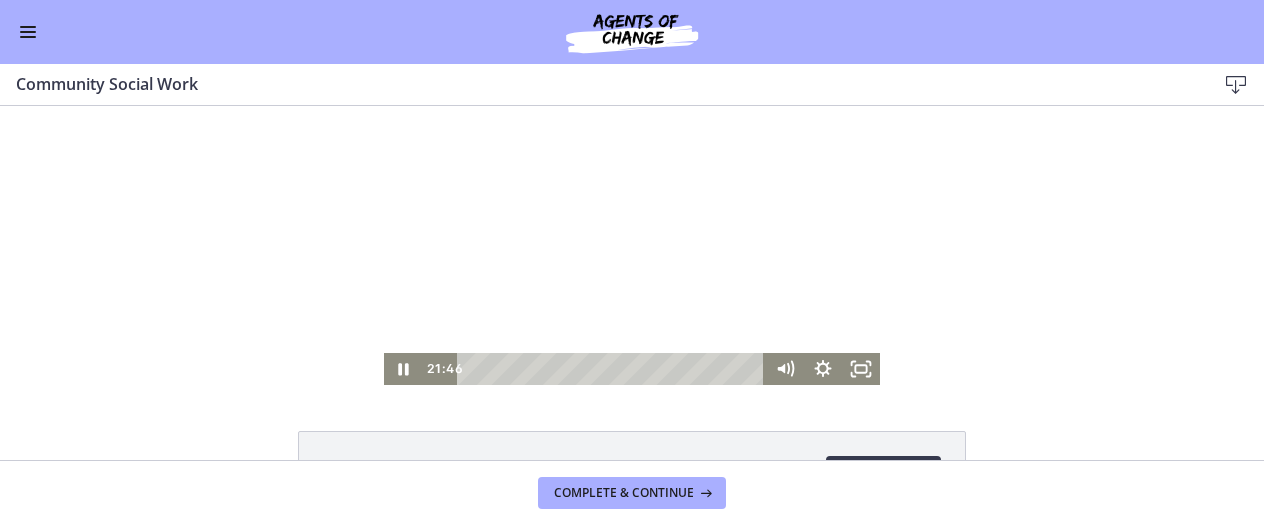 scroll, scrollTop: 35, scrollLeft: 0, axis: vertical 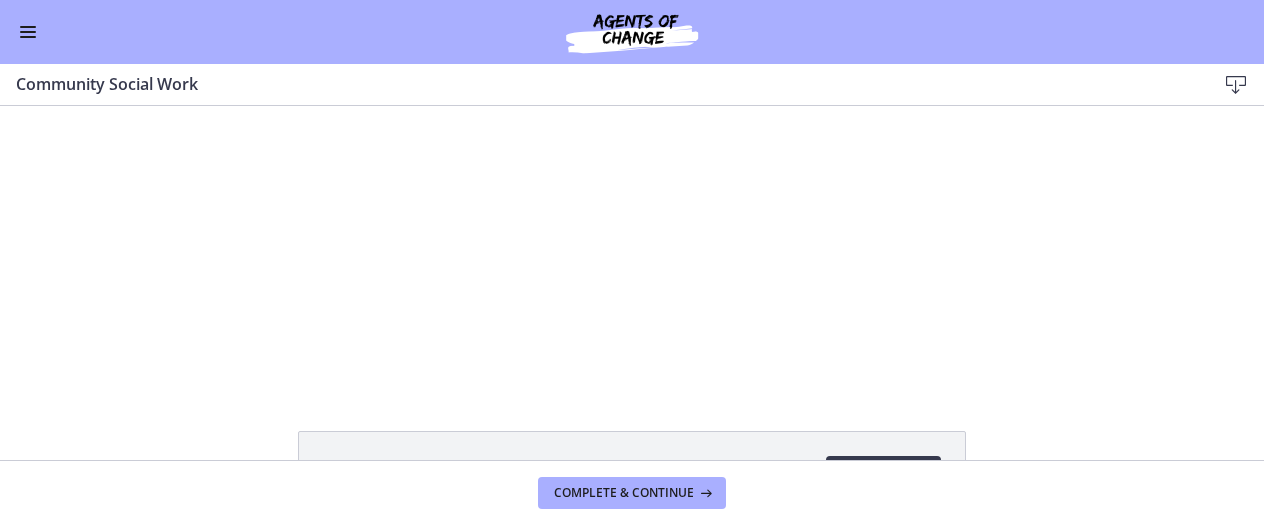 click at bounding box center (28, 32) 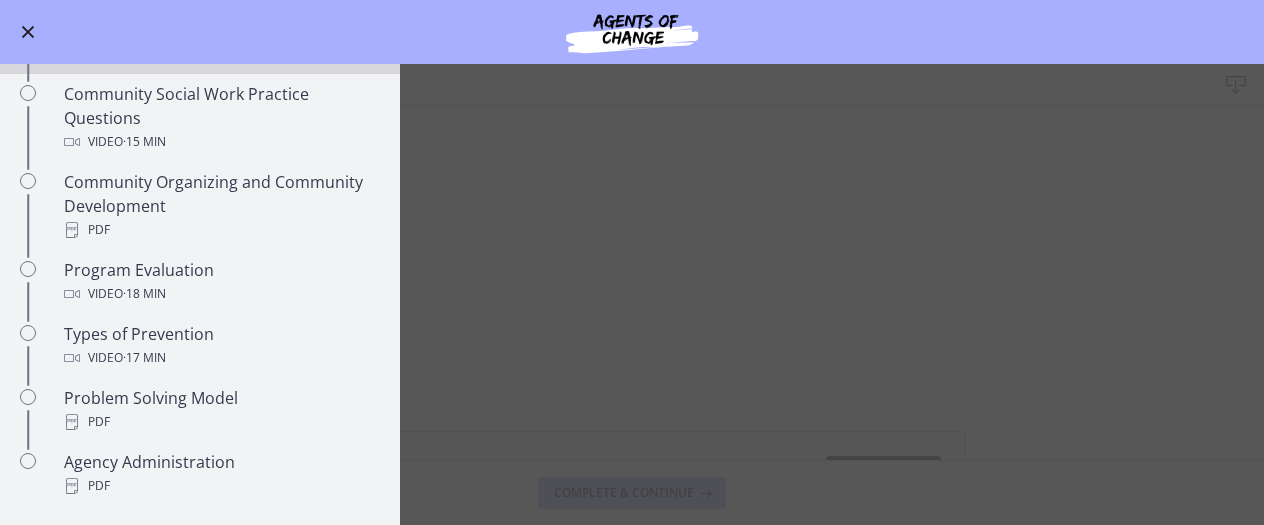 scroll, scrollTop: 1050, scrollLeft: 0, axis: vertical 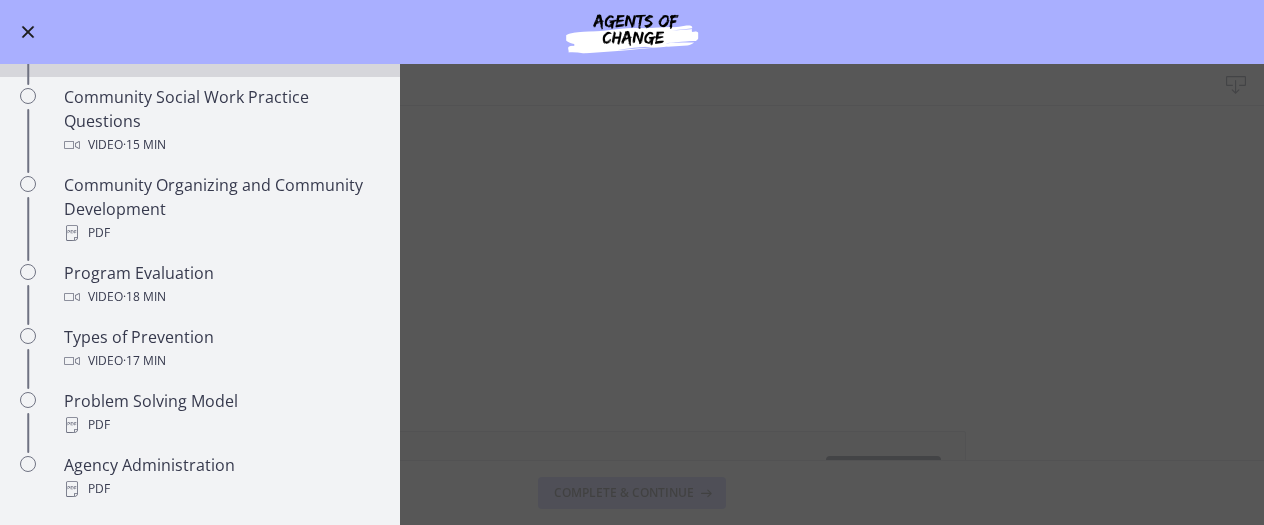 click at bounding box center (28, 32) 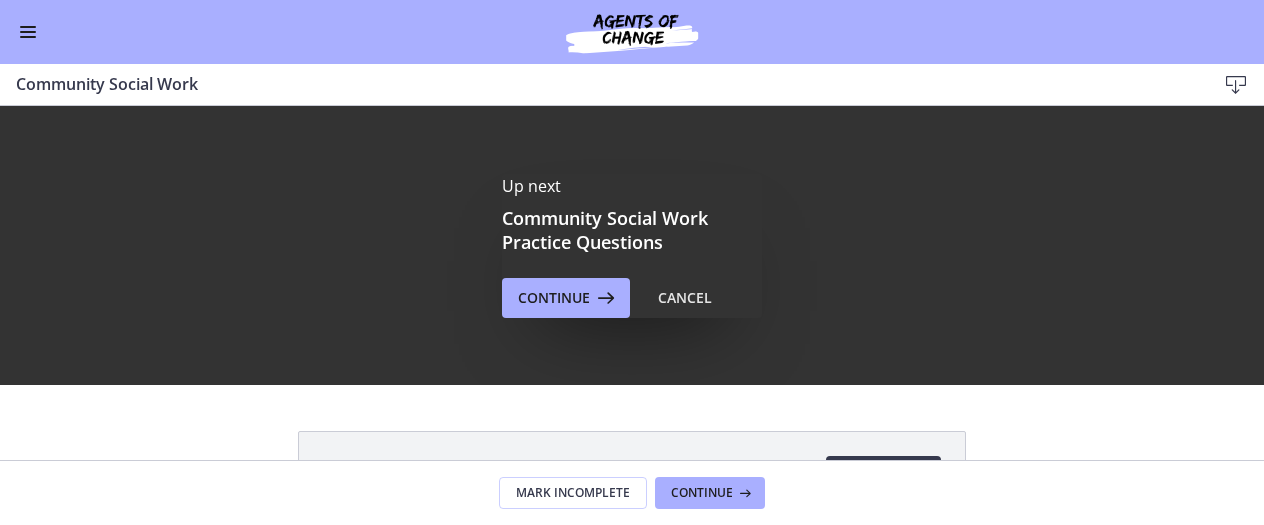 scroll, scrollTop: 0, scrollLeft: 0, axis: both 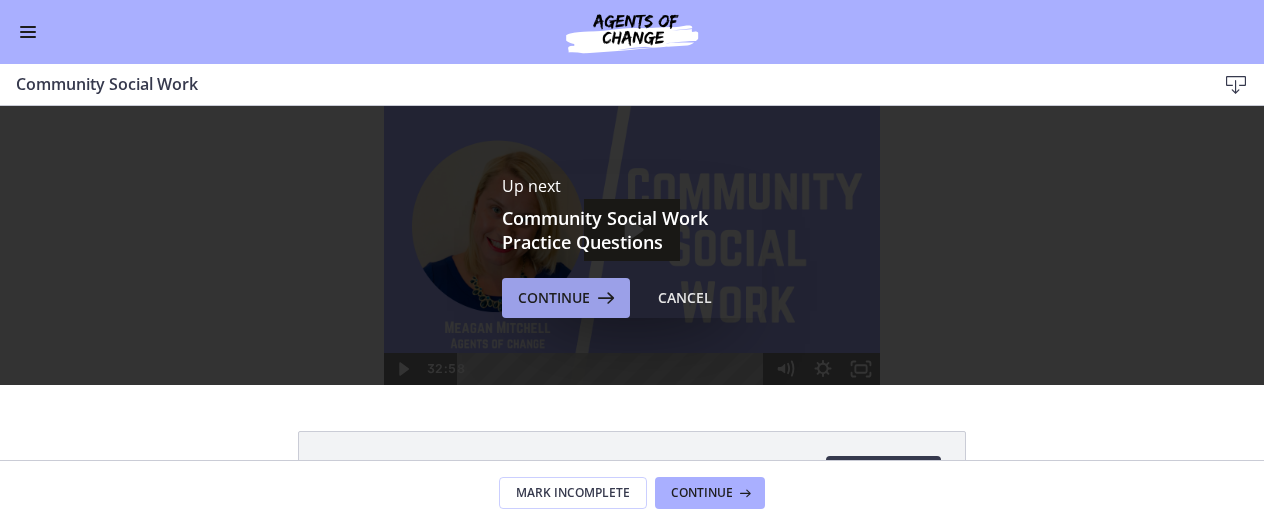 click on "Continue" at bounding box center [566, 298] 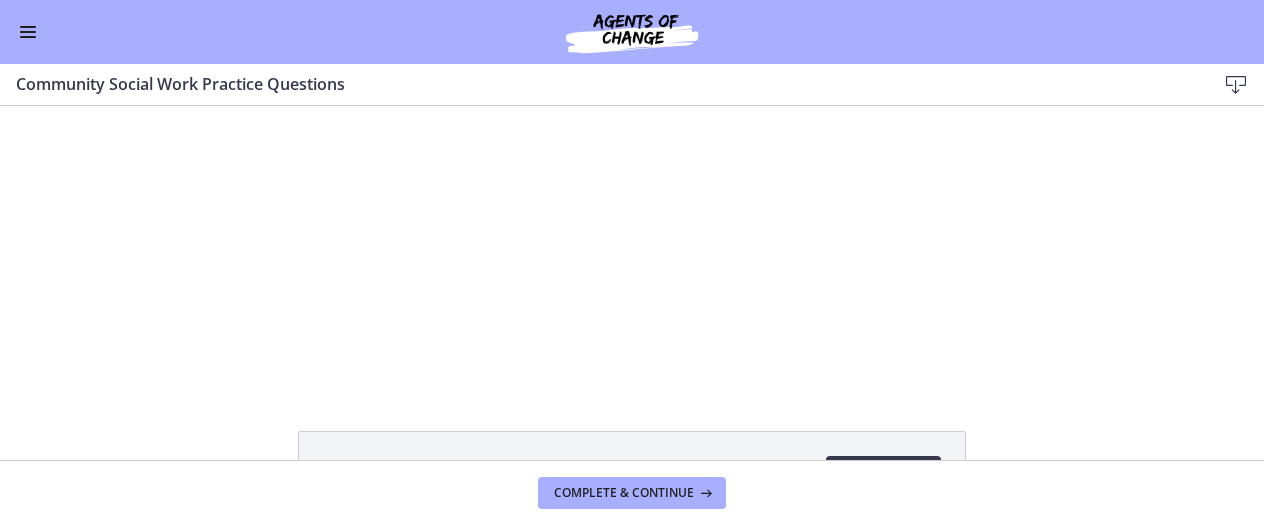 scroll, scrollTop: 0, scrollLeft: 0, axis: both 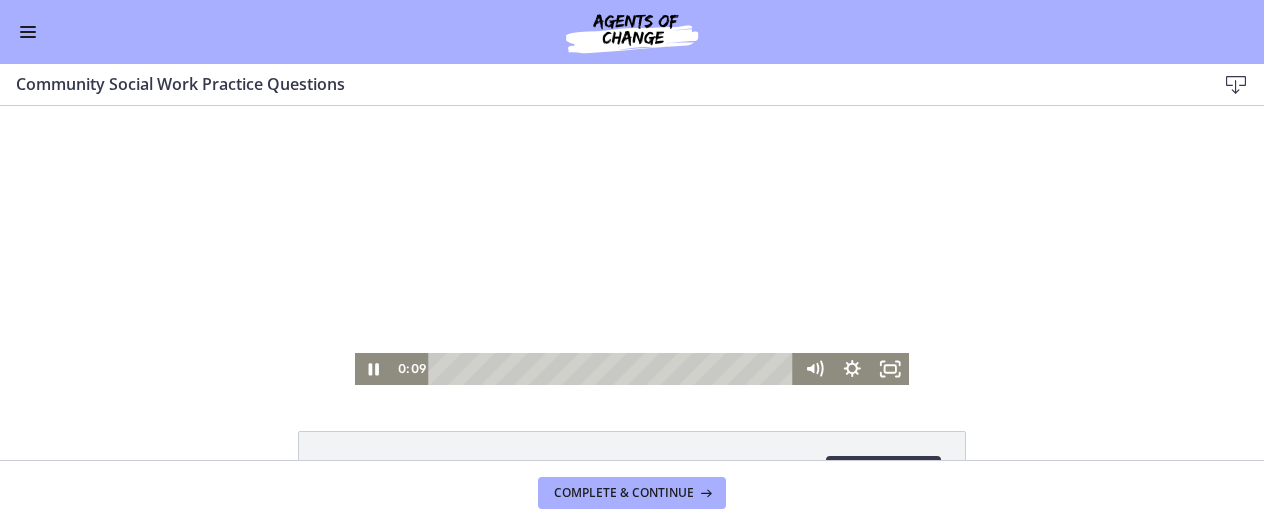 click at bounding box center (632, 245) 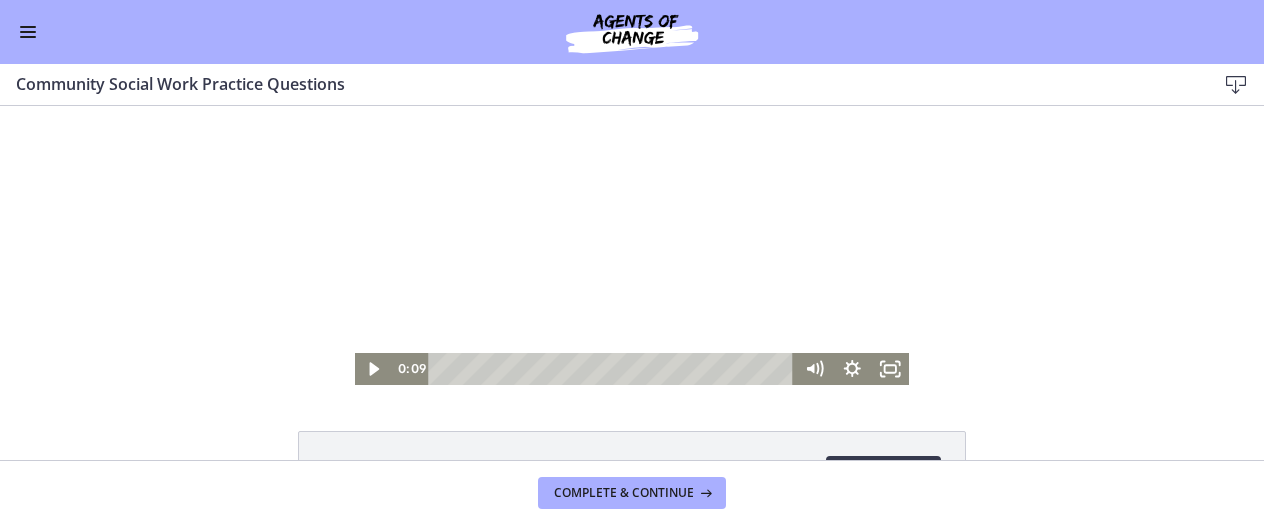 click at bounding box center (632, 245) 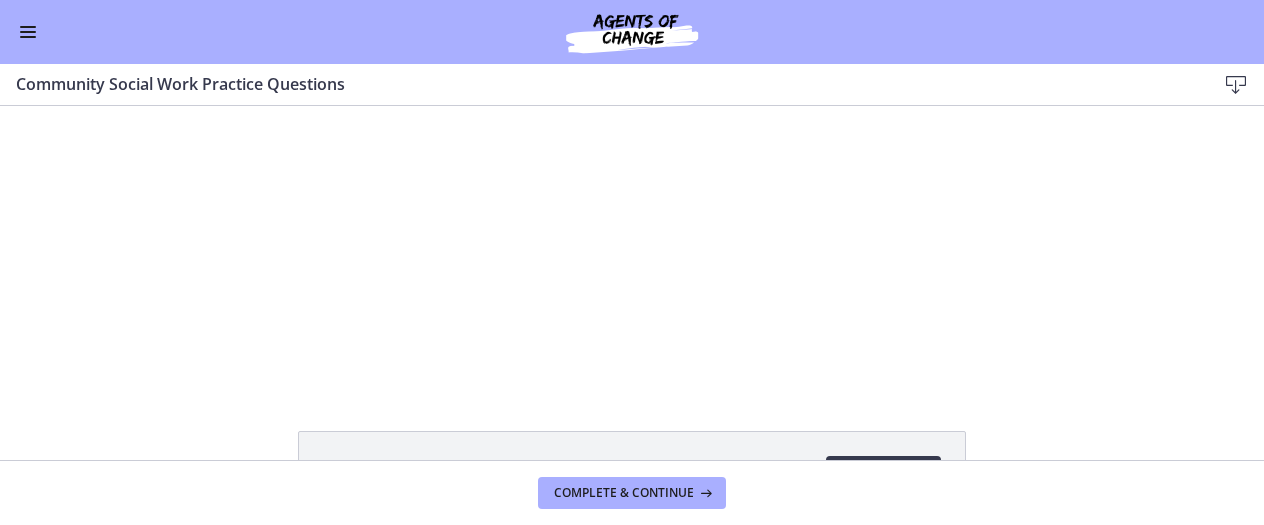 click at bounding box center [632, 245] 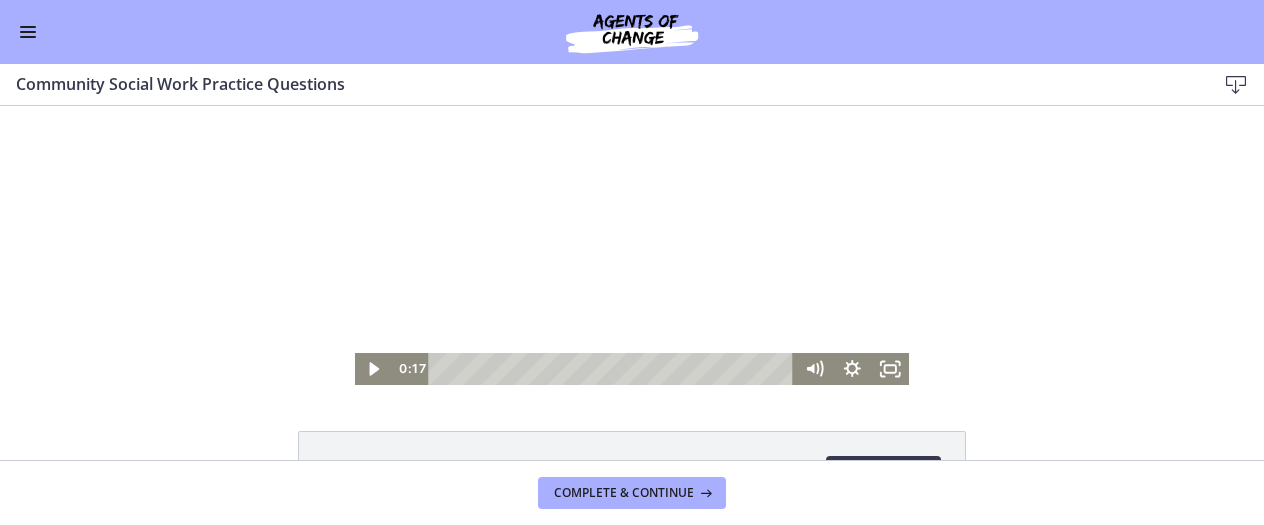 click at bounding box center (632, 245) 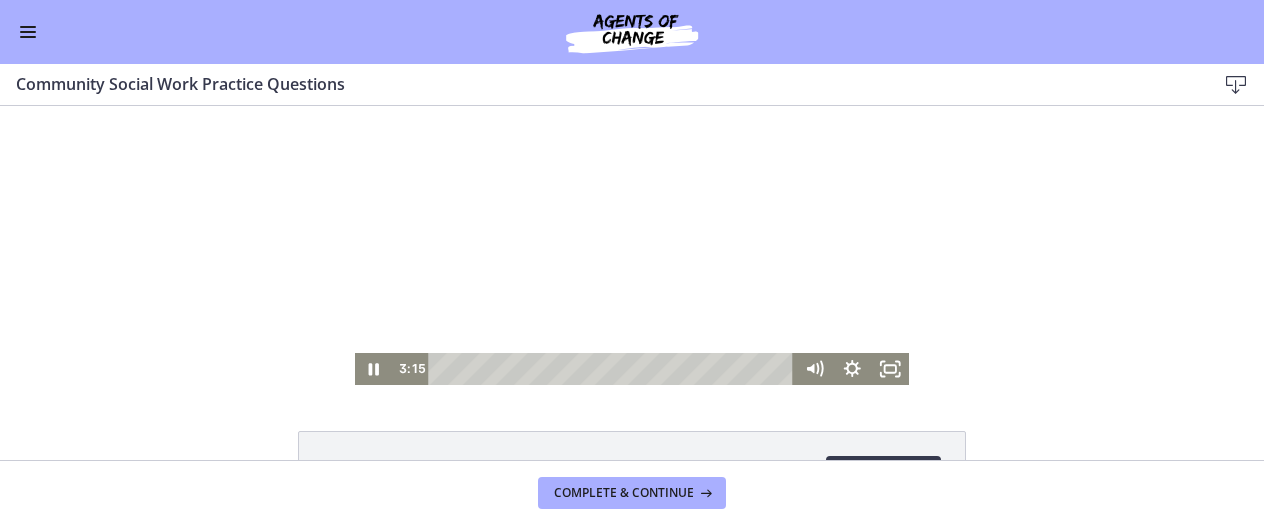 click at bounding box center (632, 245) 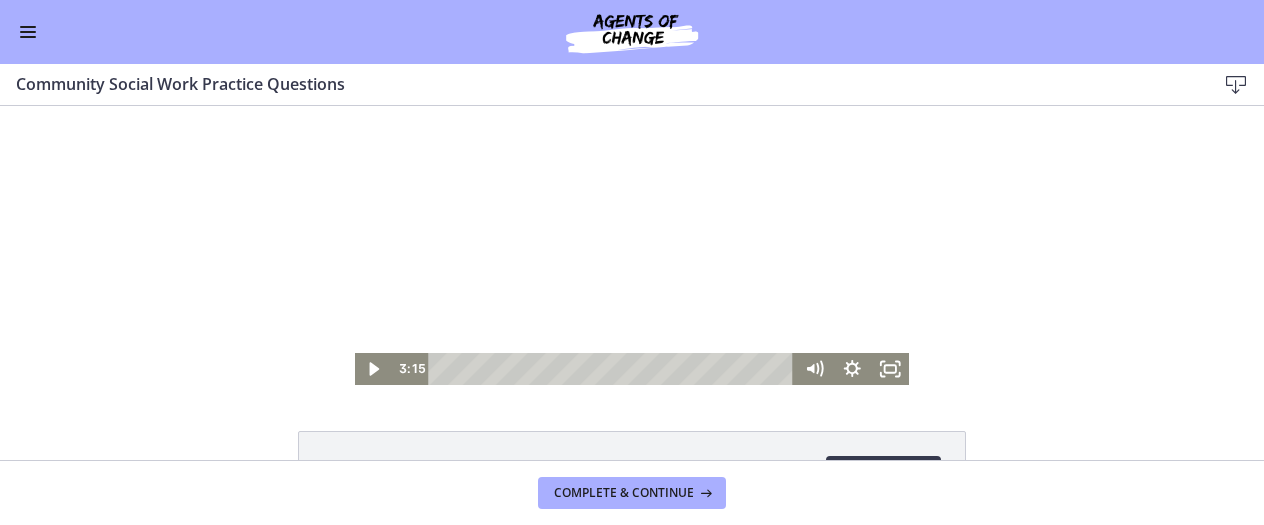 click at bounding box center [632, 245] 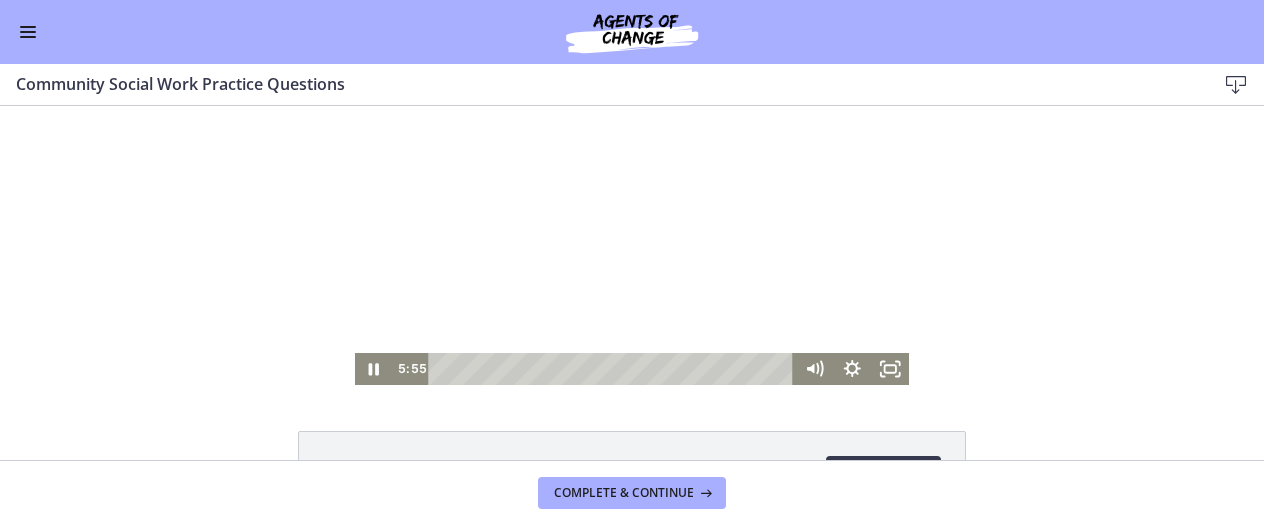 click at bounding box center [632, 245] 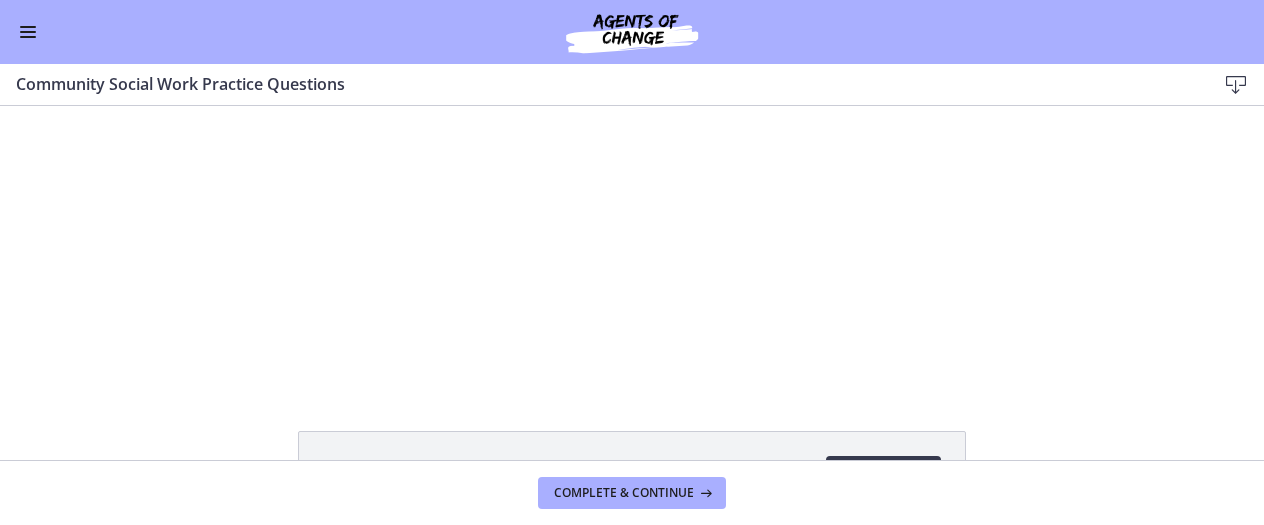 click at bounding box center [632, 245] 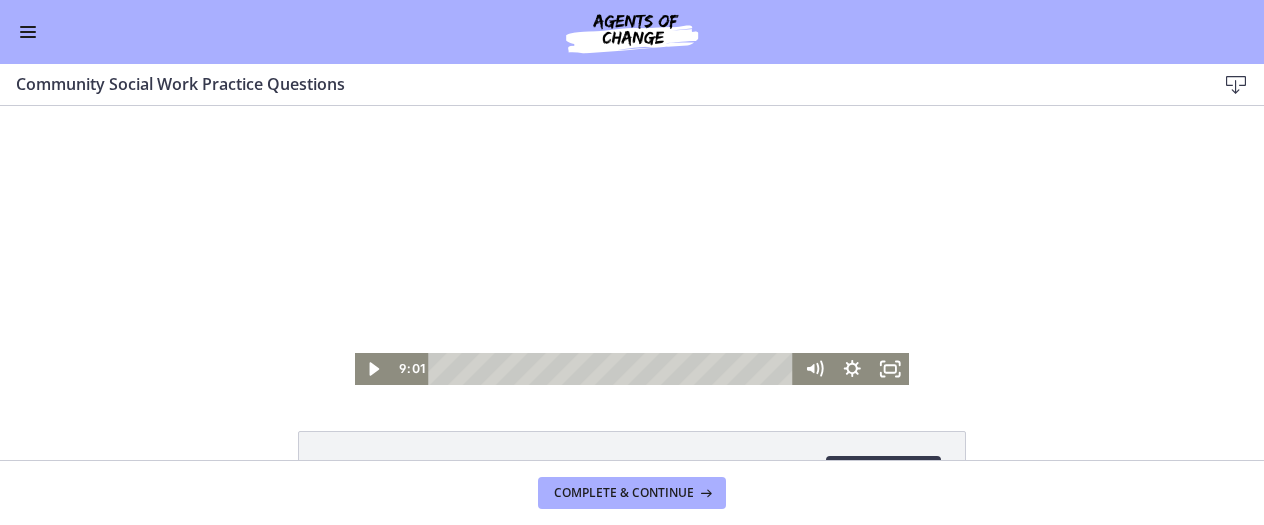 click at bounding box center [632, 245] 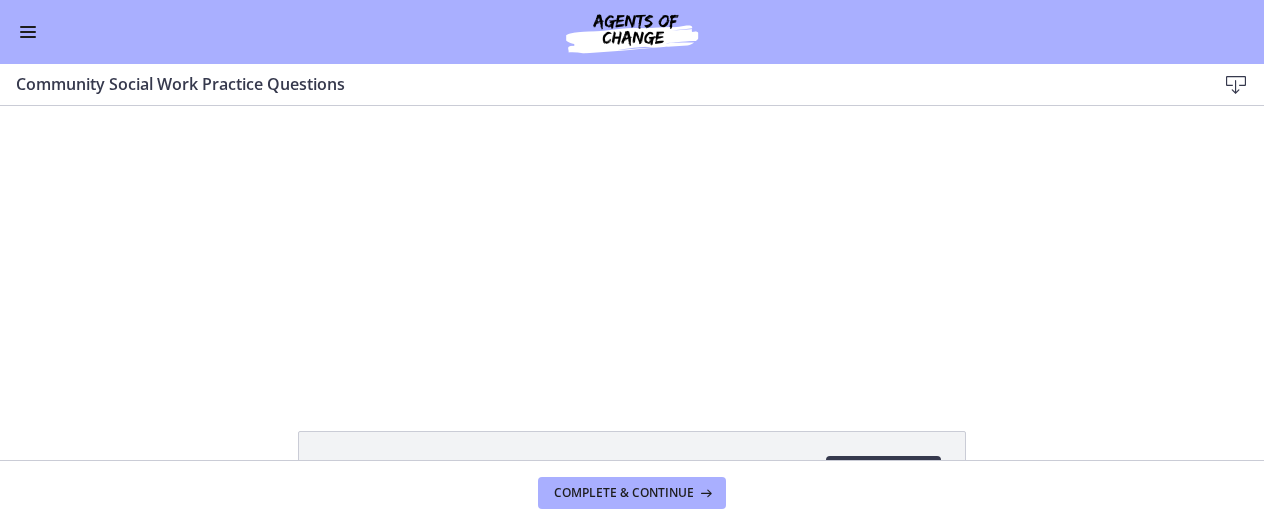 scroll, scrollTop: 0, scrollLeft: 0, axis: both 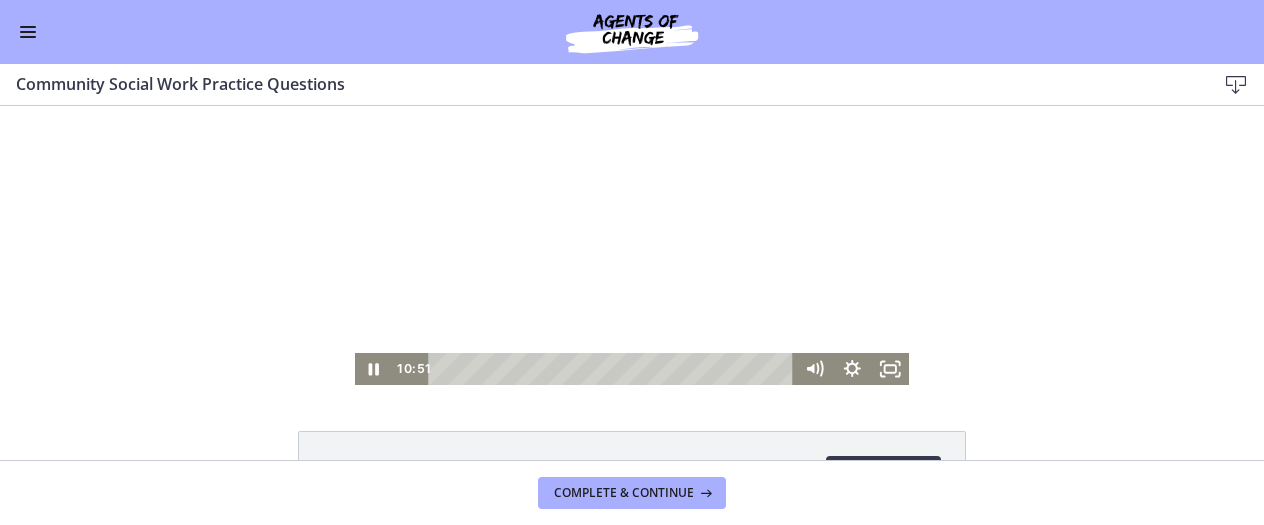 click at bounding box center (632, 245) 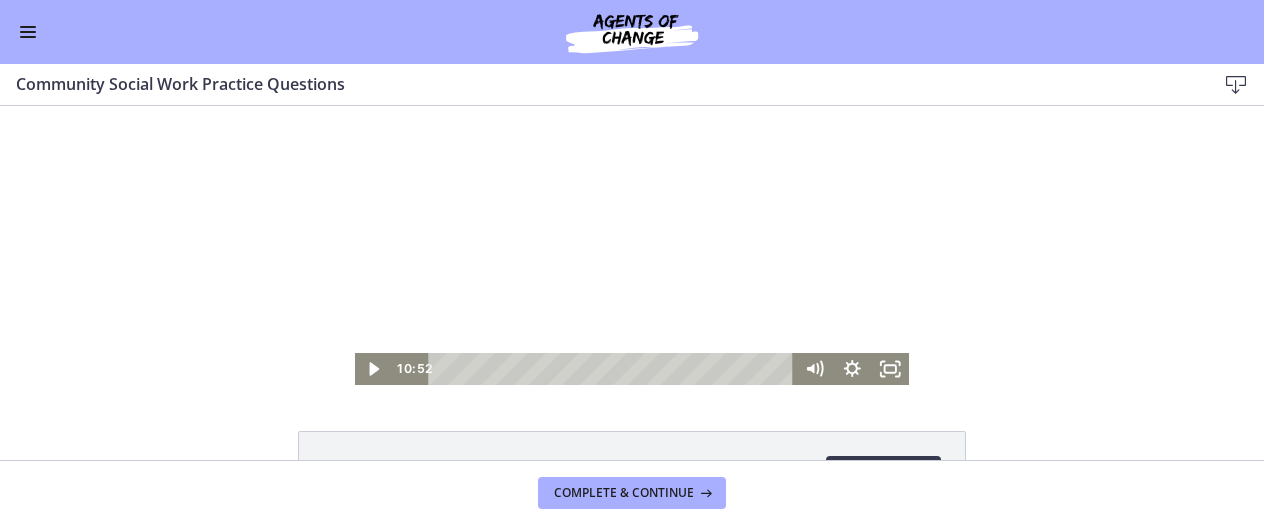click at bounding box center (632, 245) 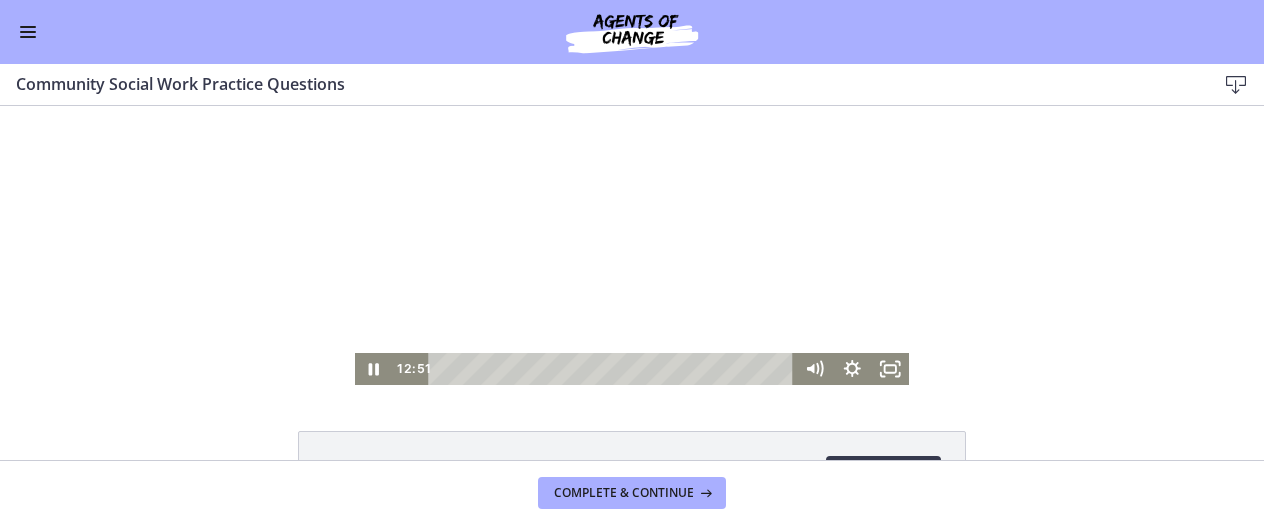 click at bounding box center (632, 245) 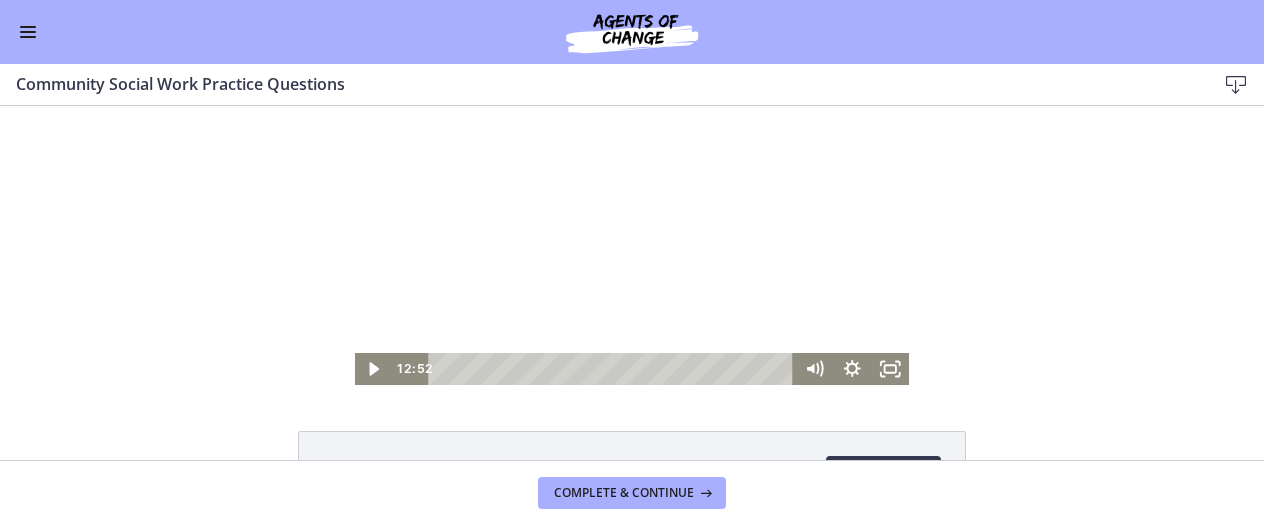 click at bounding box center (632, 245) 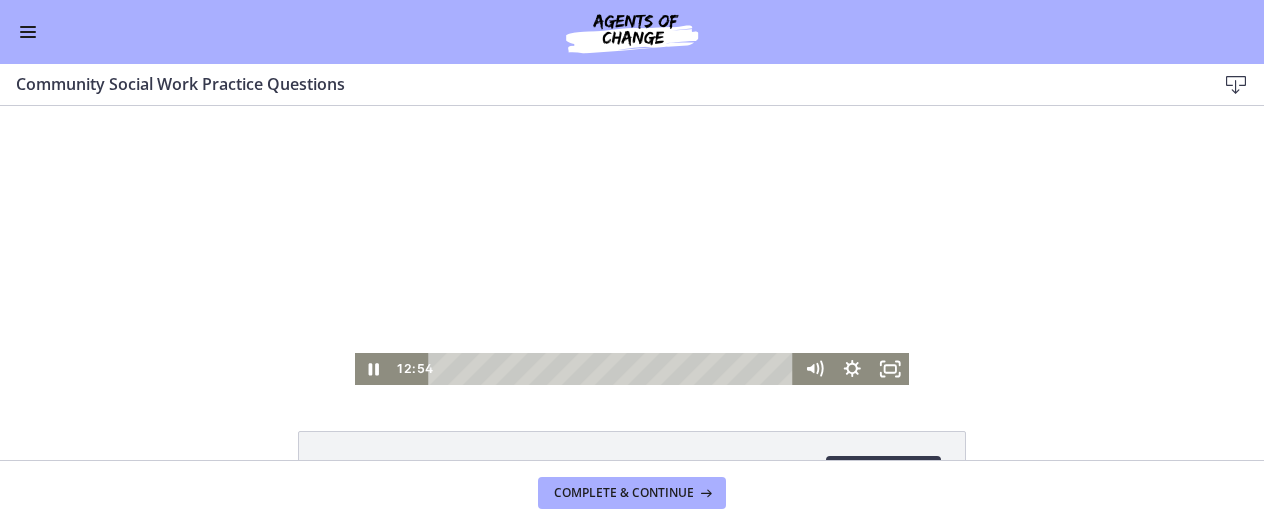 click at bounding box center [632, 245] 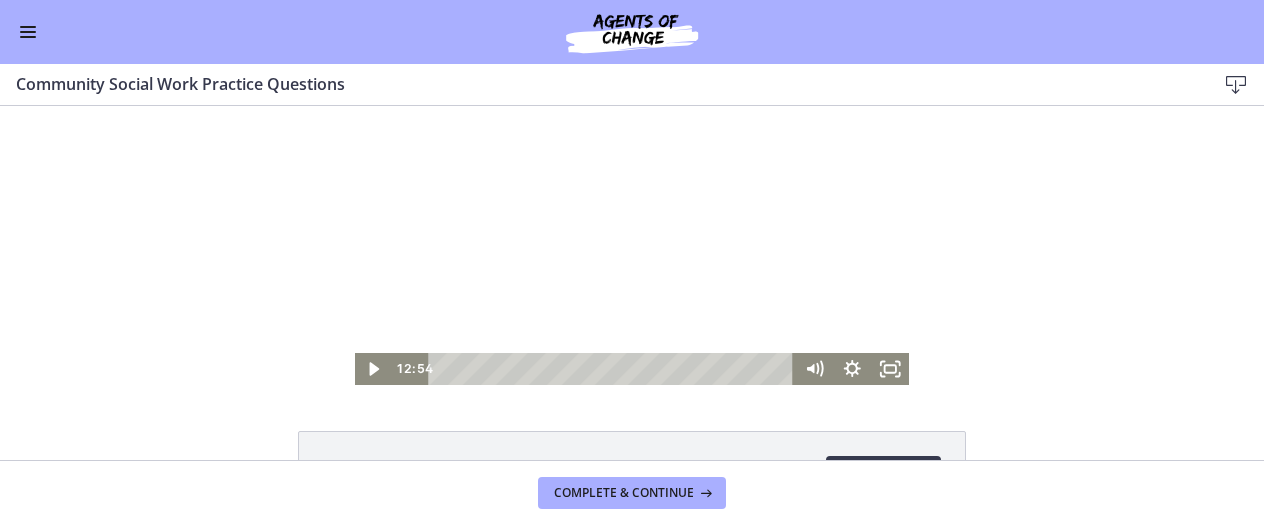 click at bounding box center (632, 245) 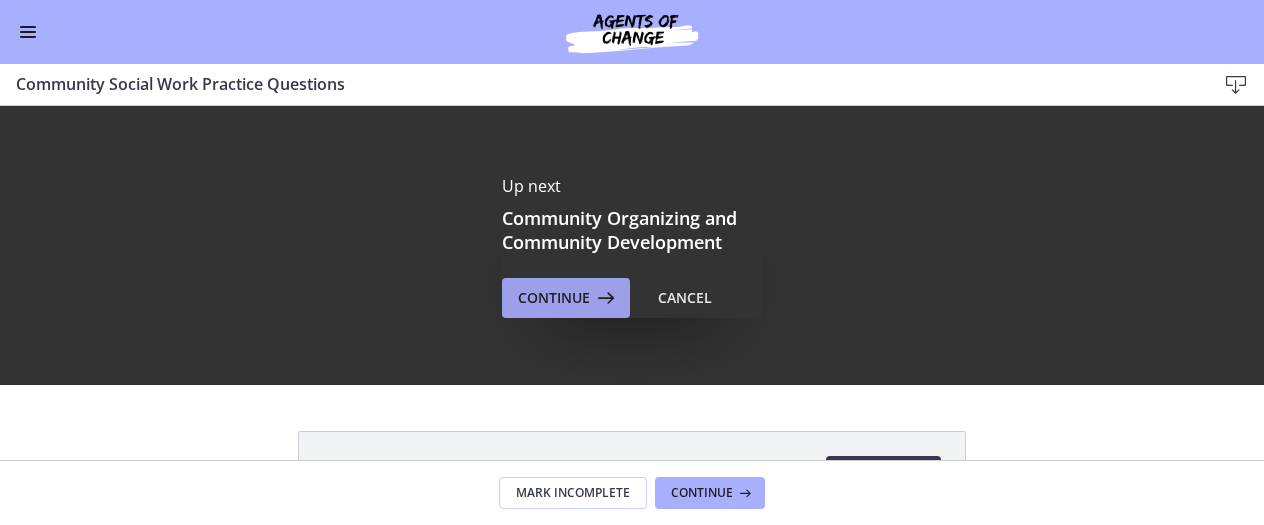 click on "Continue" at bounding box center [554, 298] 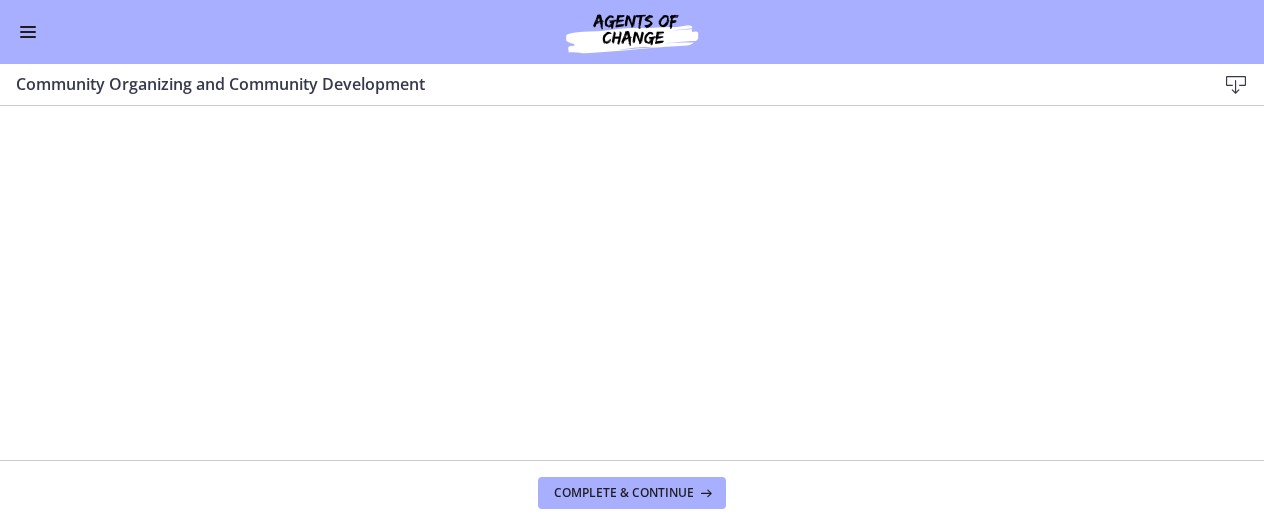 click on "Complete & continue" at bounding box center [632, 492] 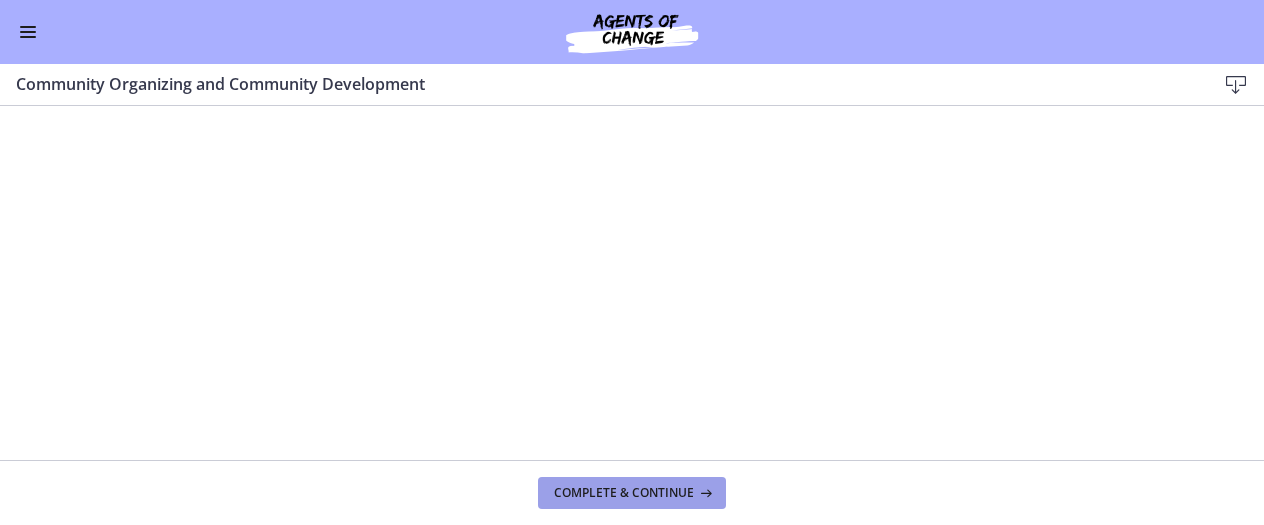 click on "Complete & continue" at bounding box center [624, 493] 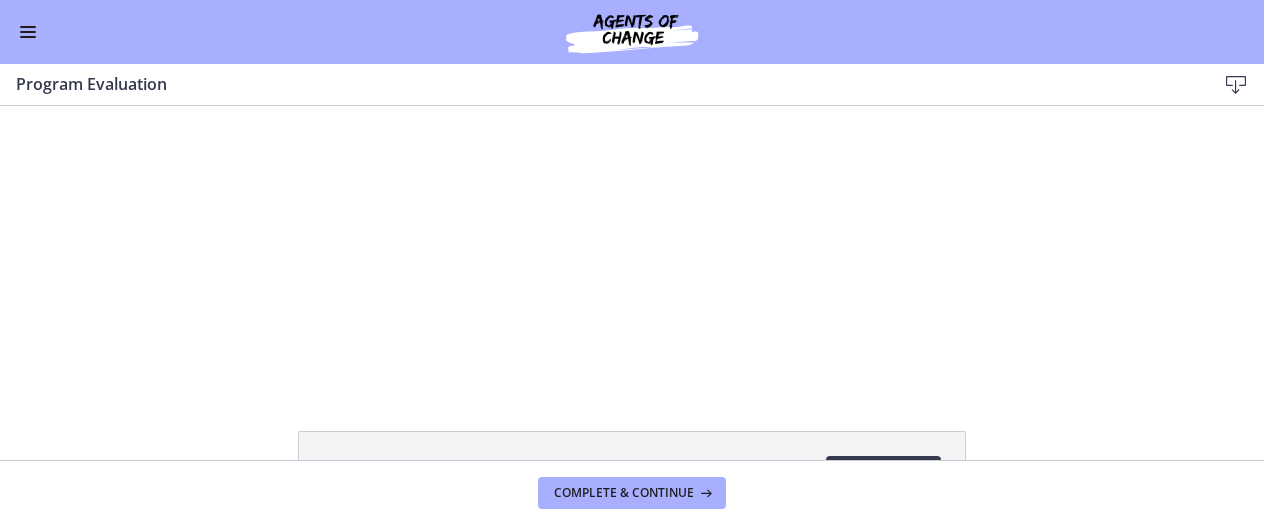scroll, scrollTop: 0, scrollLeft: 0, axis: both 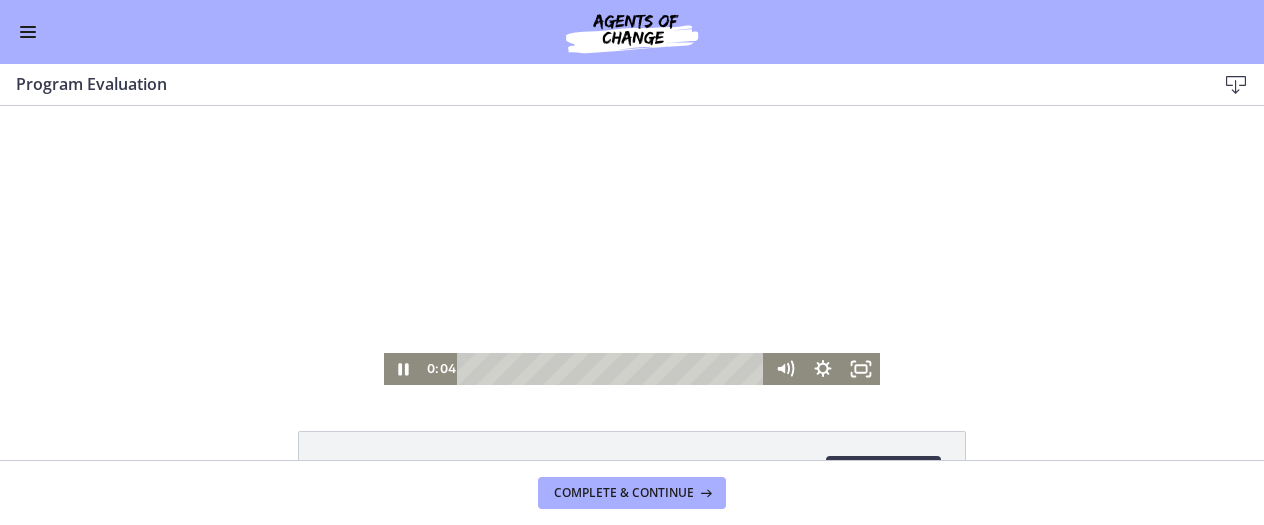 click at bounding box center [632, 245] 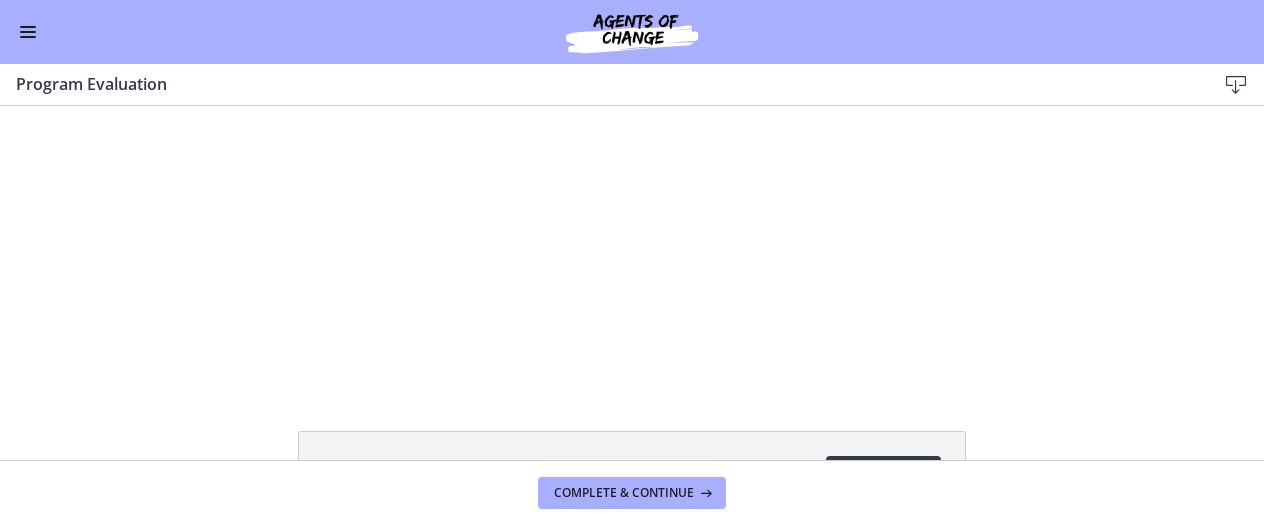 click on "Go to Dashboard" at bounding box center (632, 32) 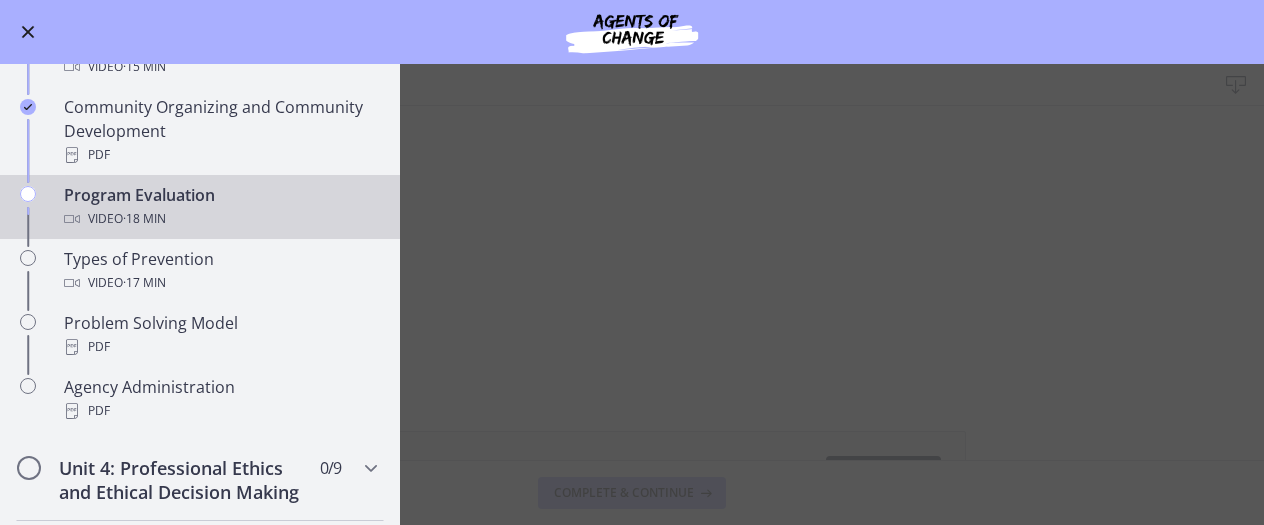 scroll, scrollTop: 1124, scrollLeft: 0, axis: vertical 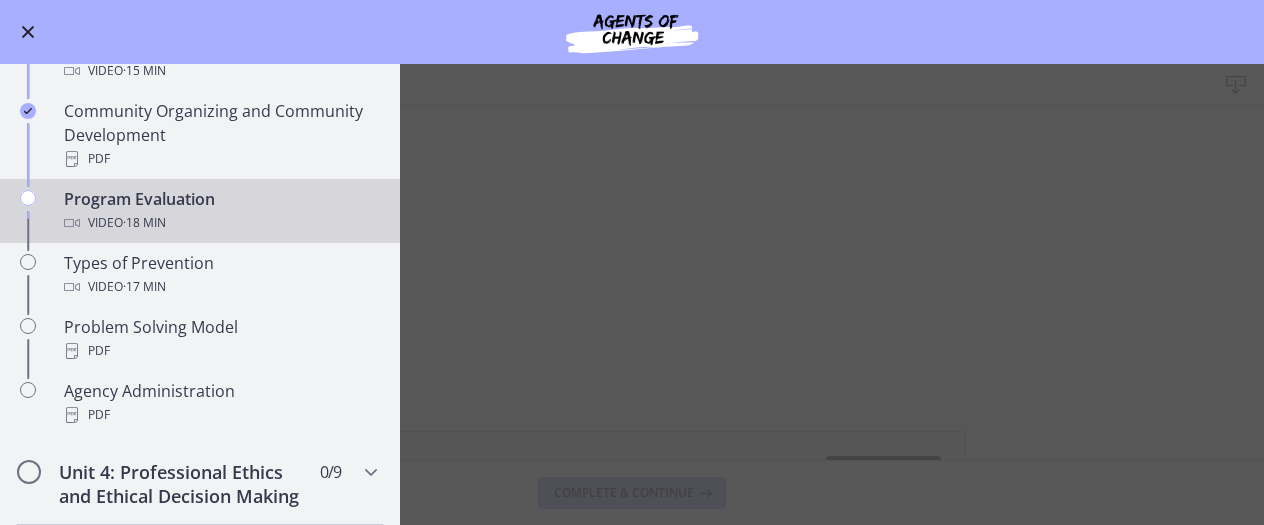 click on "Program Evaluation
Download
Enable fullscreen
Program Evaluation - Slides
Download
Opens in a new window
Complete & continue" at bounding box center (632, 294) 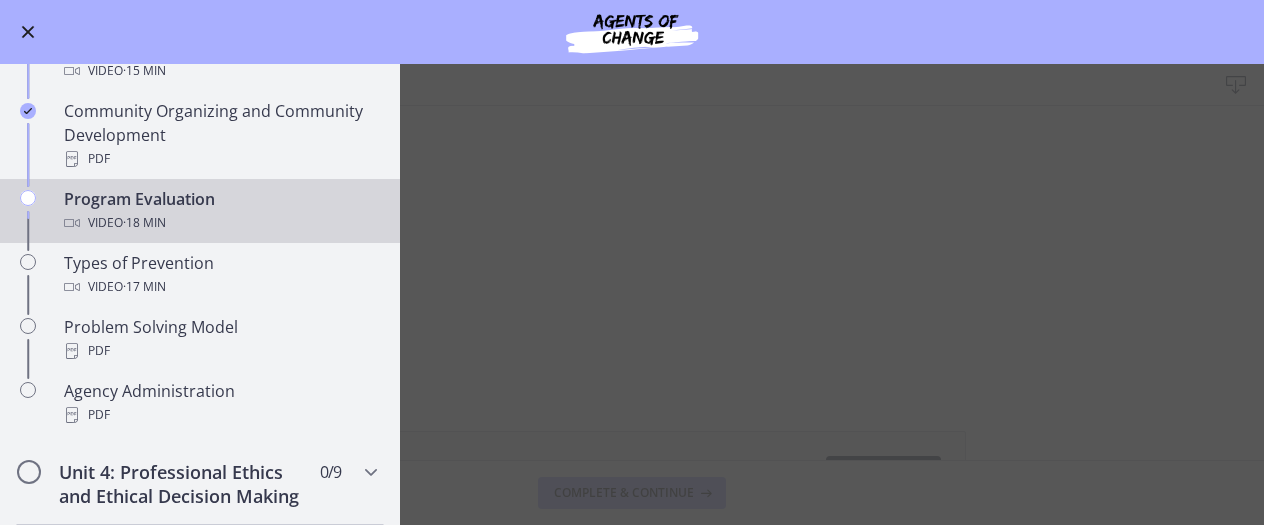 click at bounding box center (28, 32) 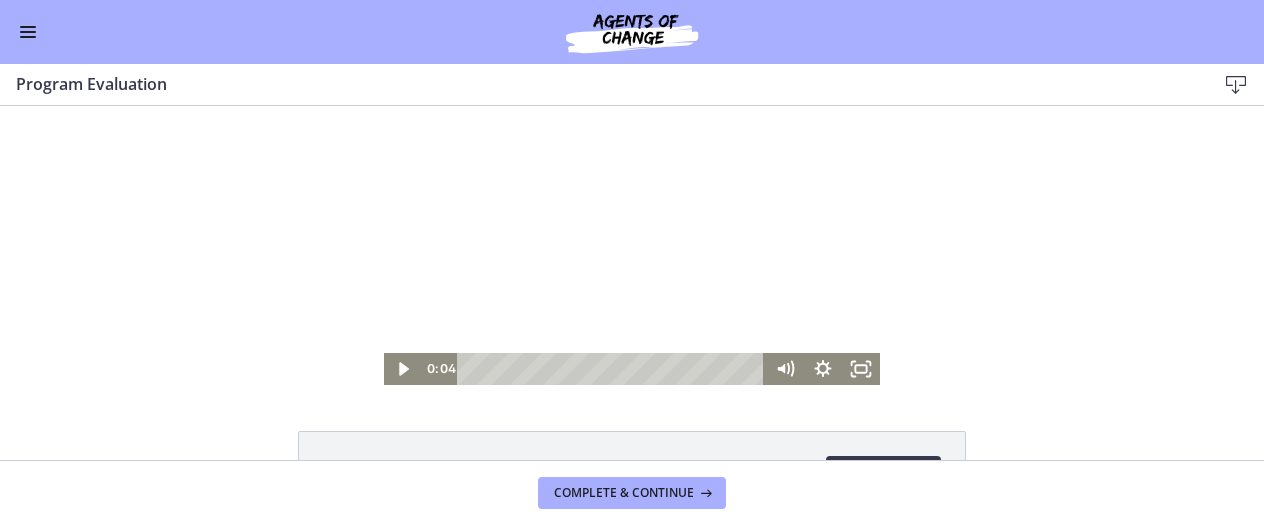 click at bounding box center (632, 245) 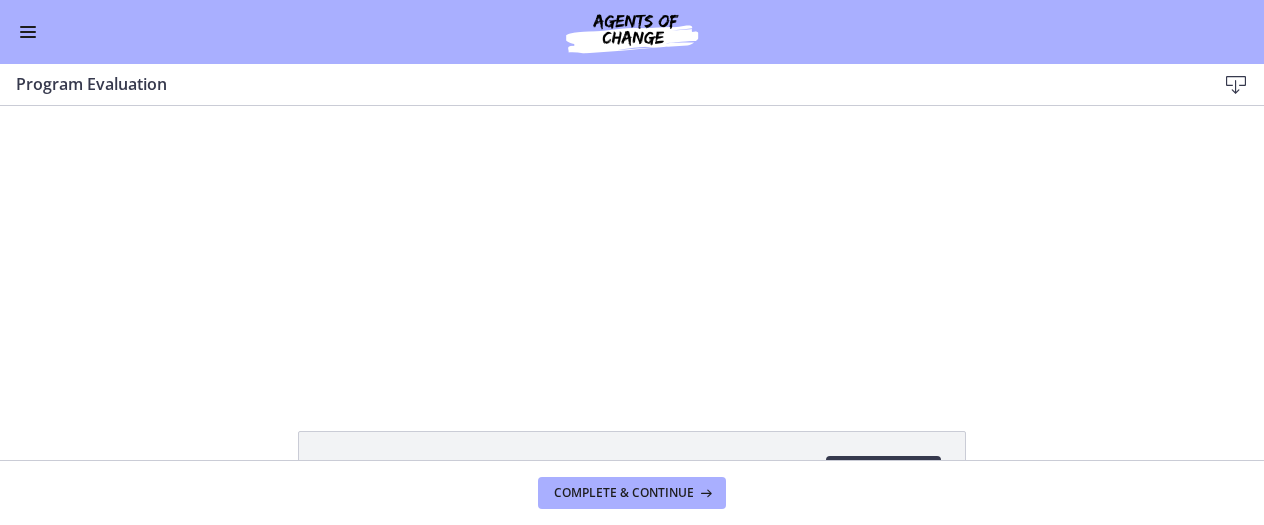 click on "Click for sound
@keyframes VOLUME_SMALL_WAVE_FLASH {
0% { opacity: 0; }
33% { opacity: 1; }
66% { opacity: 1; }
100% { opacity: 0; }
}
@keyframes VOLUME_LARGE_WAVE_FLASH {
0% { opacity: 0; }
33% { opacity: 1; }
66% { opacity: 1; }
100% { opacity: 0; }
}
.volume__small-wave {
animation: VOLUME_SMALL_WAVE_FLASH 2s infinite;
opacity: 0;
}
.volume__large-wave {
animation: VOLUME_LARGE_WAVE_FLASH 2s infinite .3s;
opacity: 0;
}
3:08 10:09" at bounding box center (632, 245) 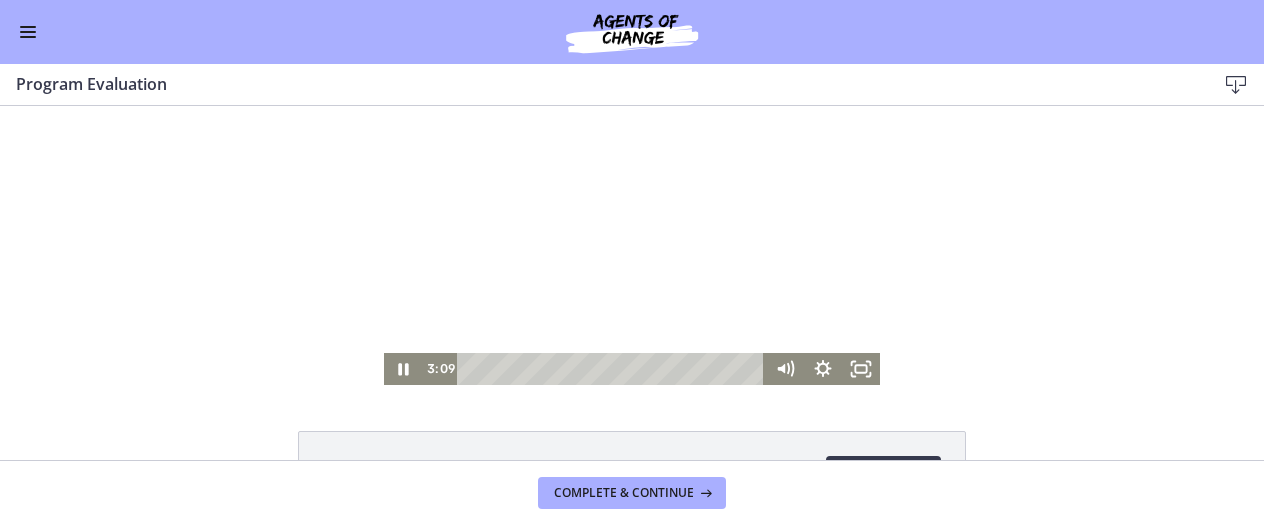click at bounding box center [632, 245] 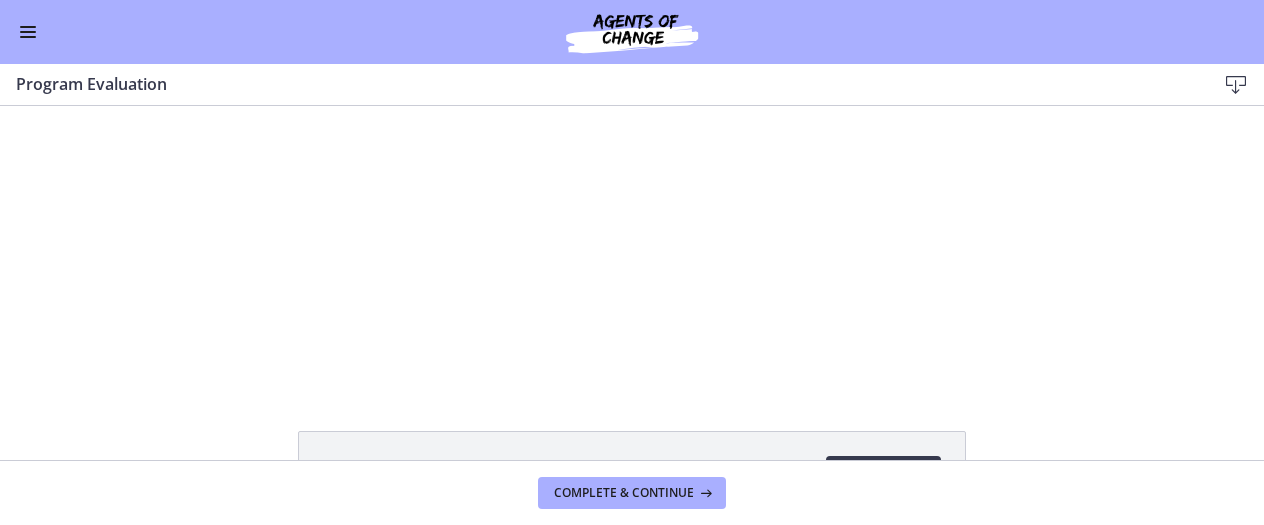 click at bounding box center (632, 245) 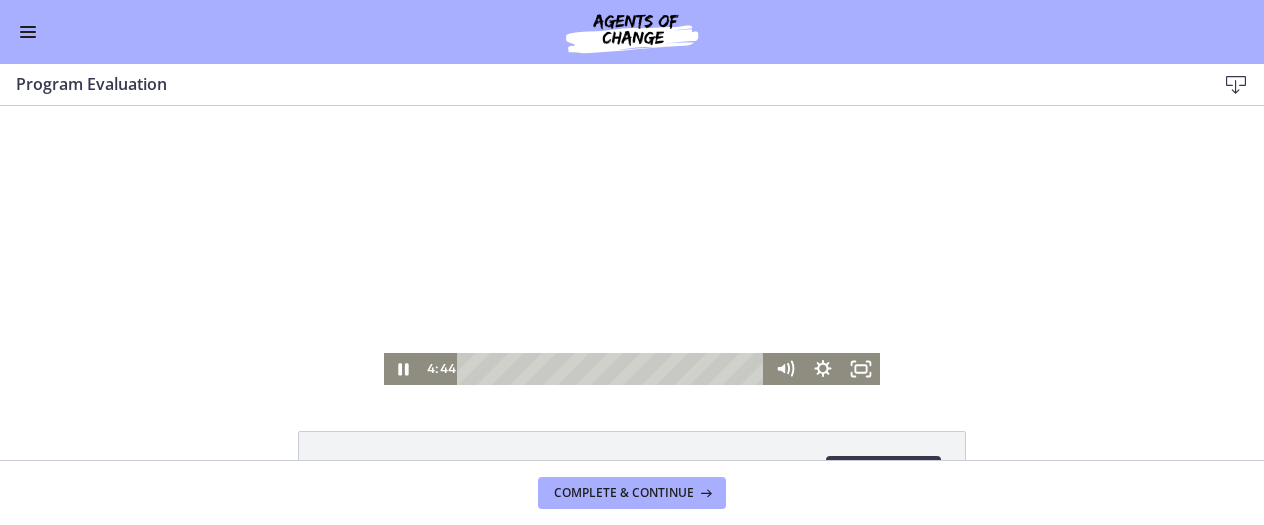 click at bounding box center [632, 245] 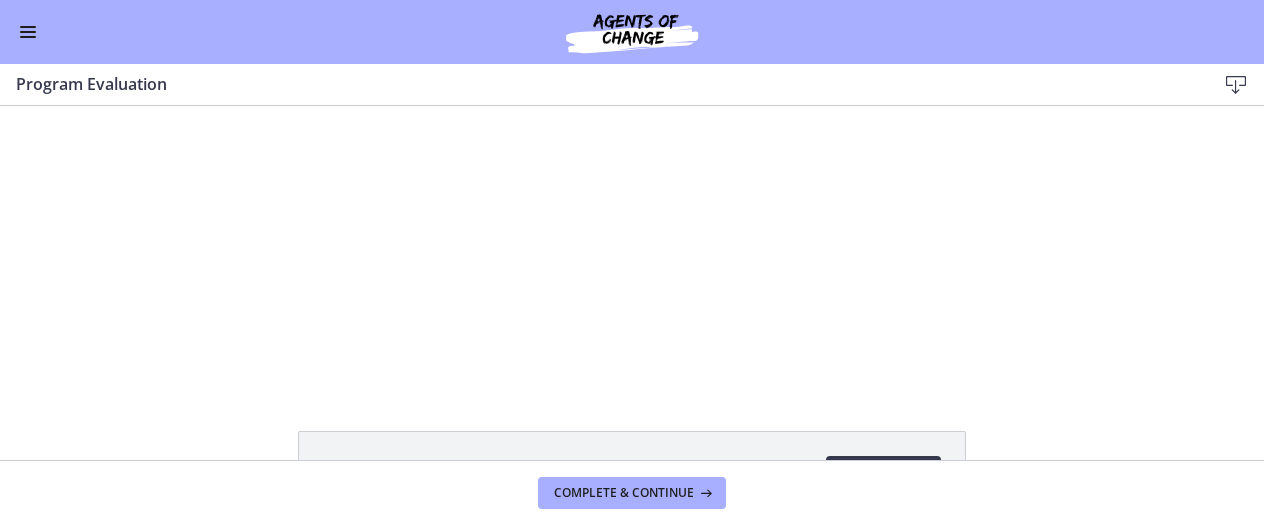 type 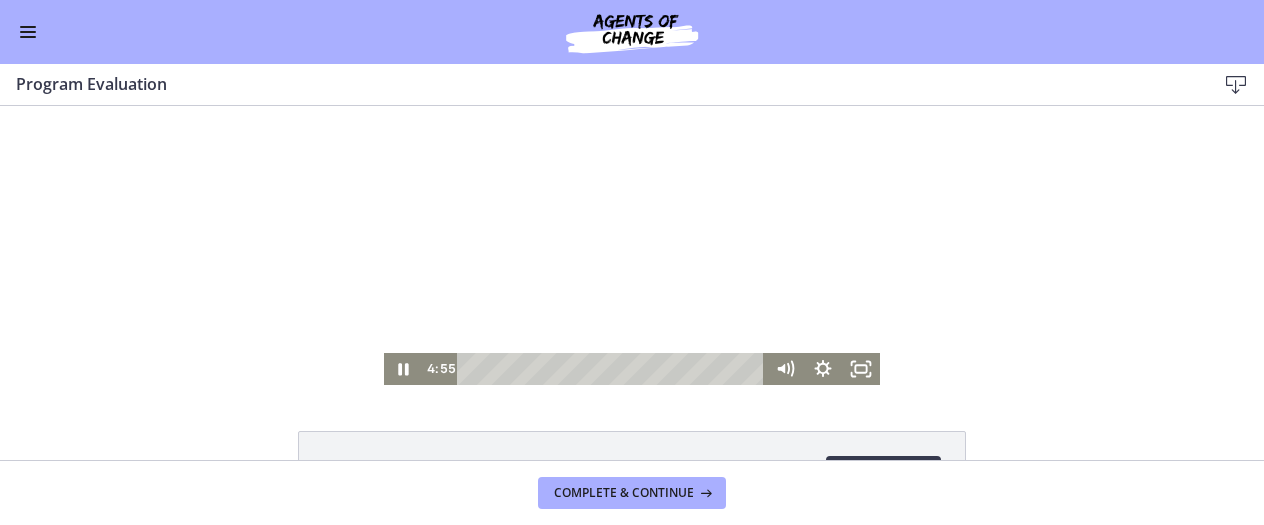 click at bounding box center (632, 245) 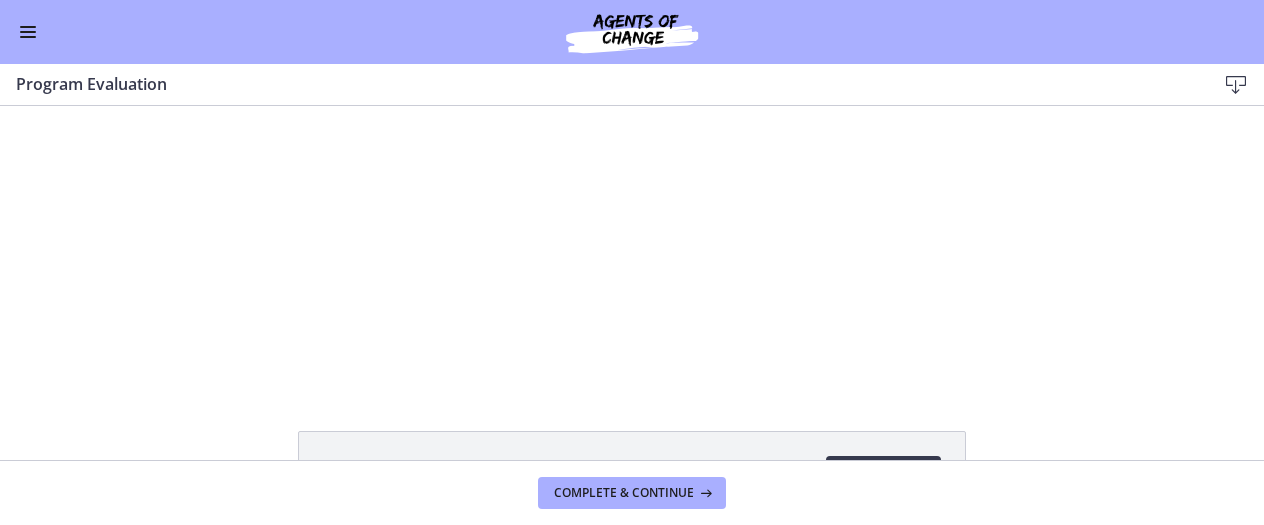 click at bounding box center (28, 32) 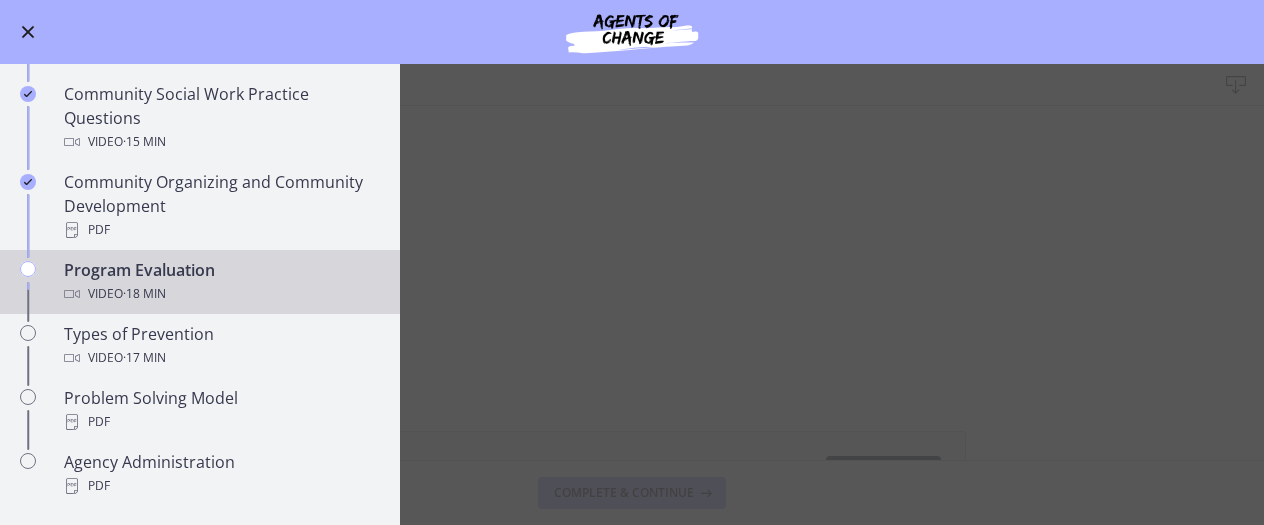 scroll, scrollTop: 1046, scrollLeft: 0, axis: vertical 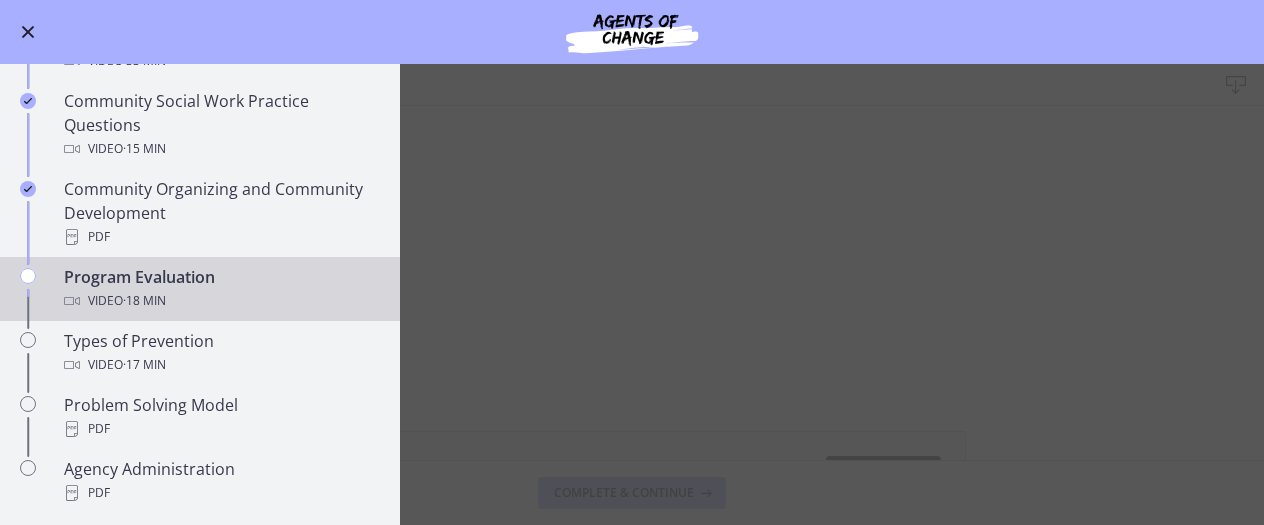 click on "Program Evaluation
Download
Enable fullscreen
Program Evaluation - Slides
Download
Opens in a new window
Complete & continue" at bounding box center (632, 294) 